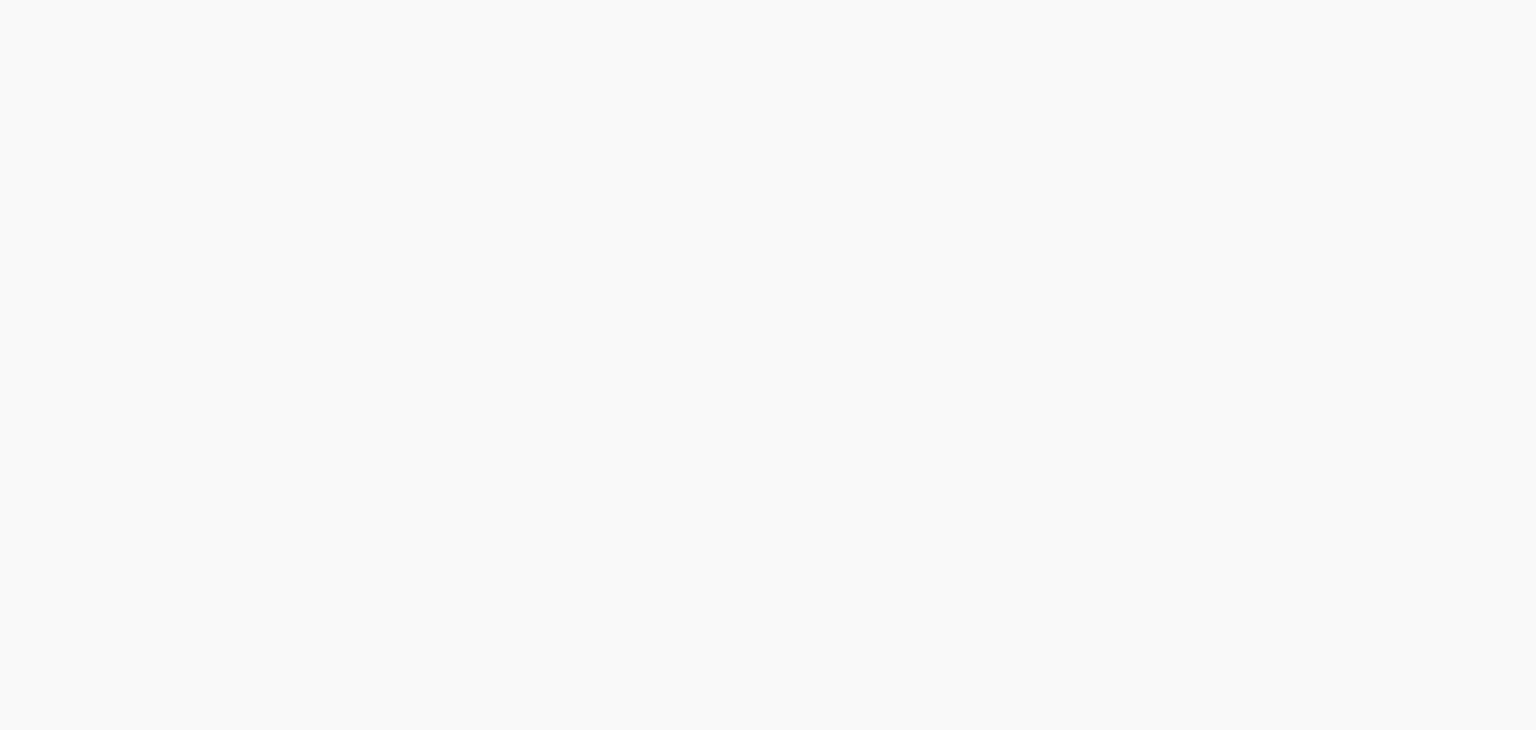 scroll, scrollTop: 0, scrollLeft: 0, axis: both 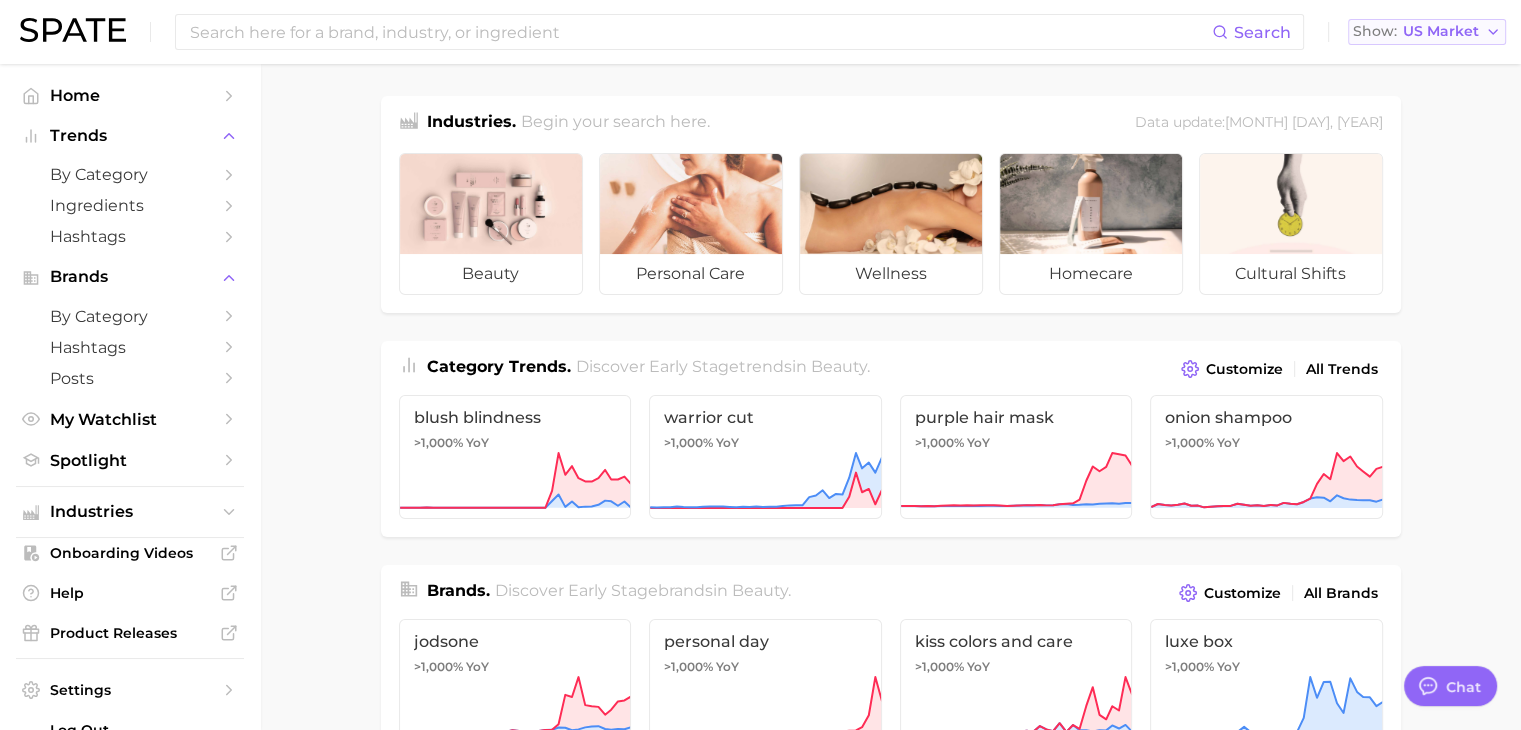 click on "Show US Market" at bounding box center [1416, 31] 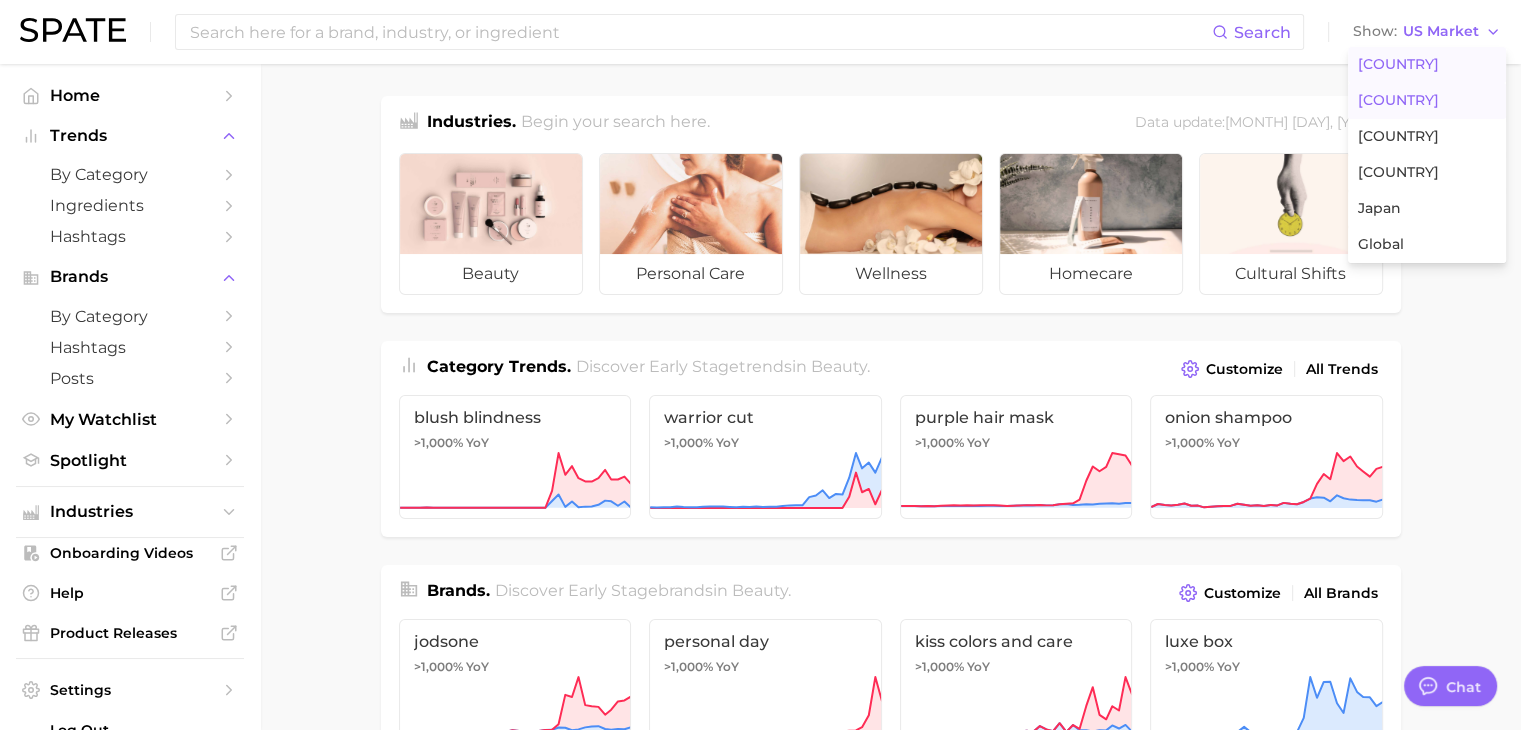 click on "[COUNTRY]" at bounding box center [1427, 101] 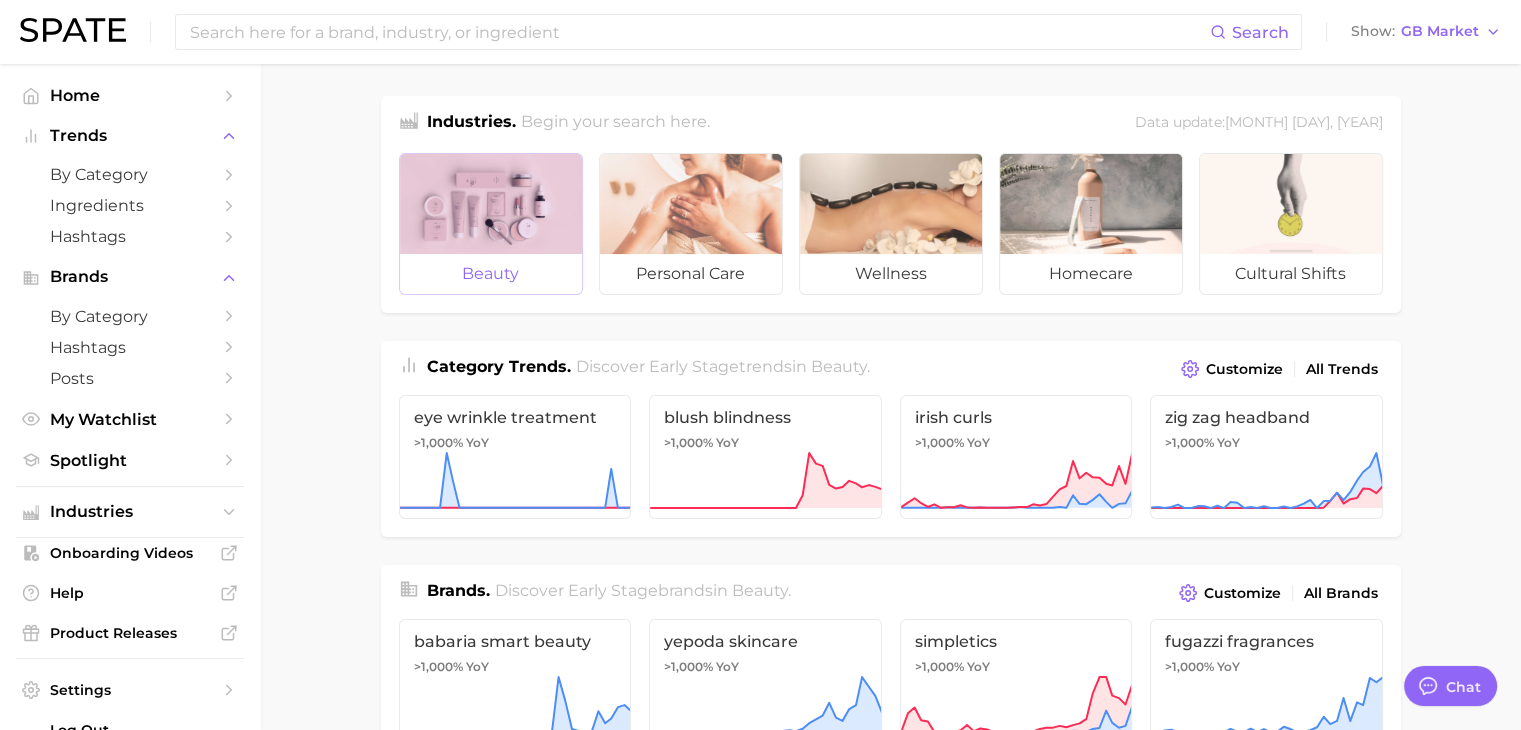 click at bounding box center [491, 204] 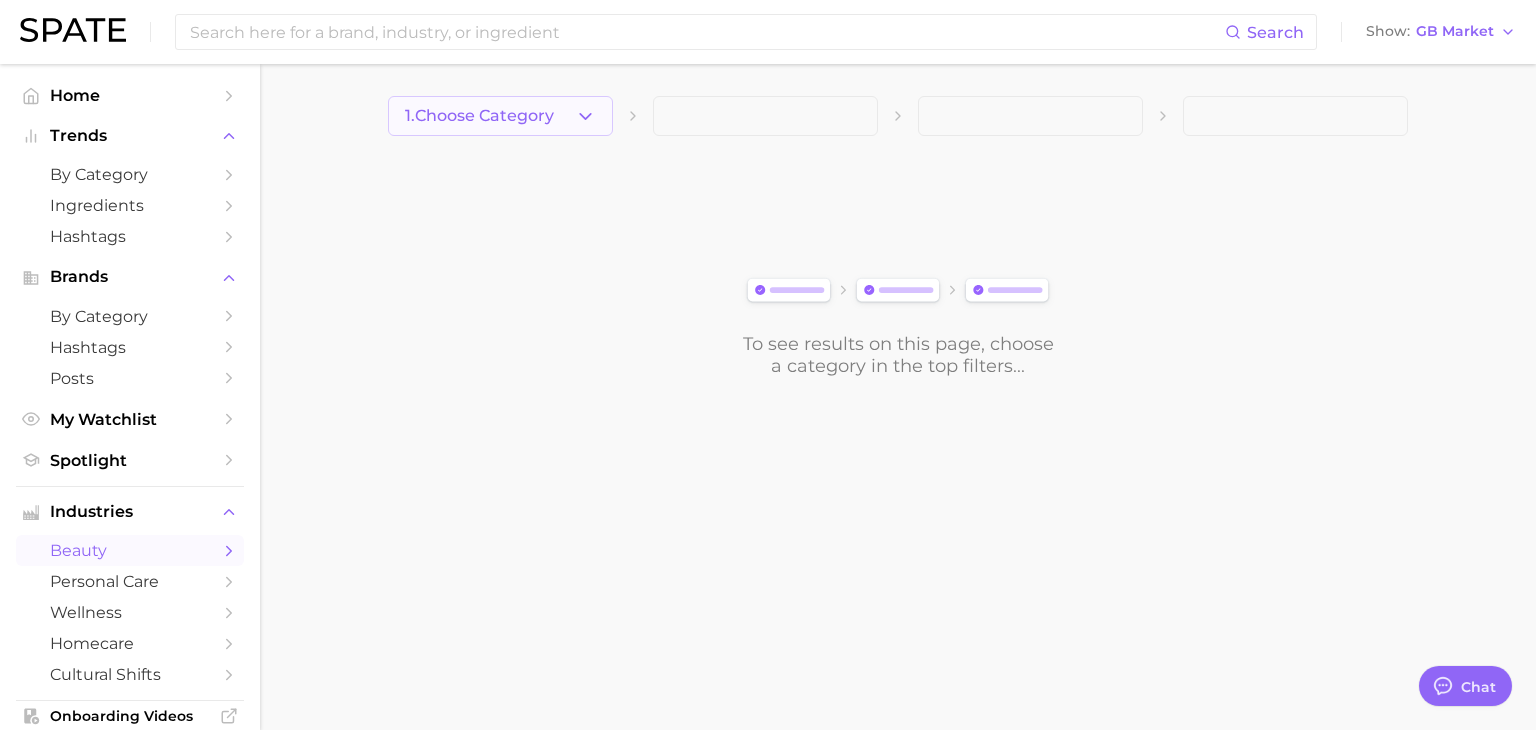 click on "1.  Choose Category" at bounding box center (479, 116) 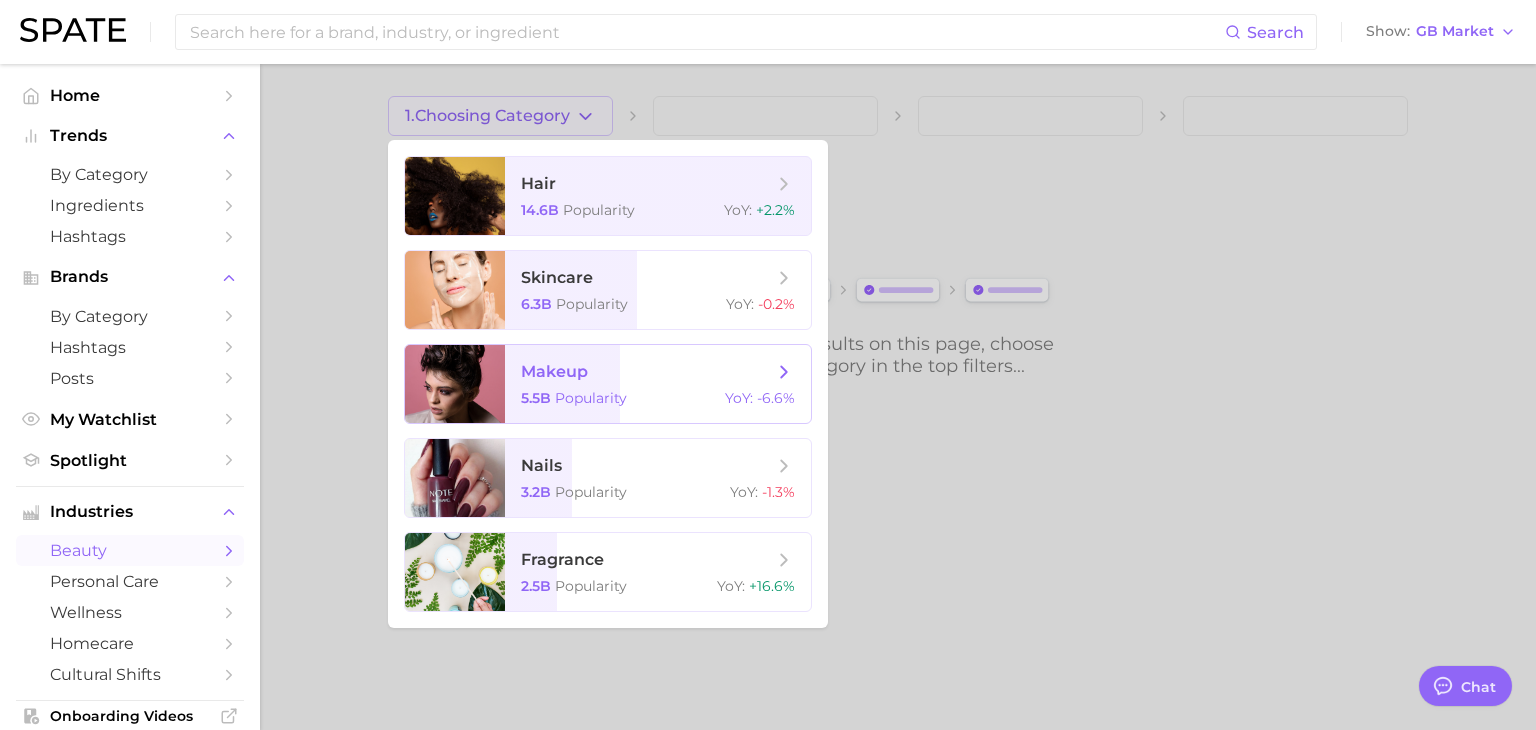 click on "makeup" at bounding box center [647, 372] 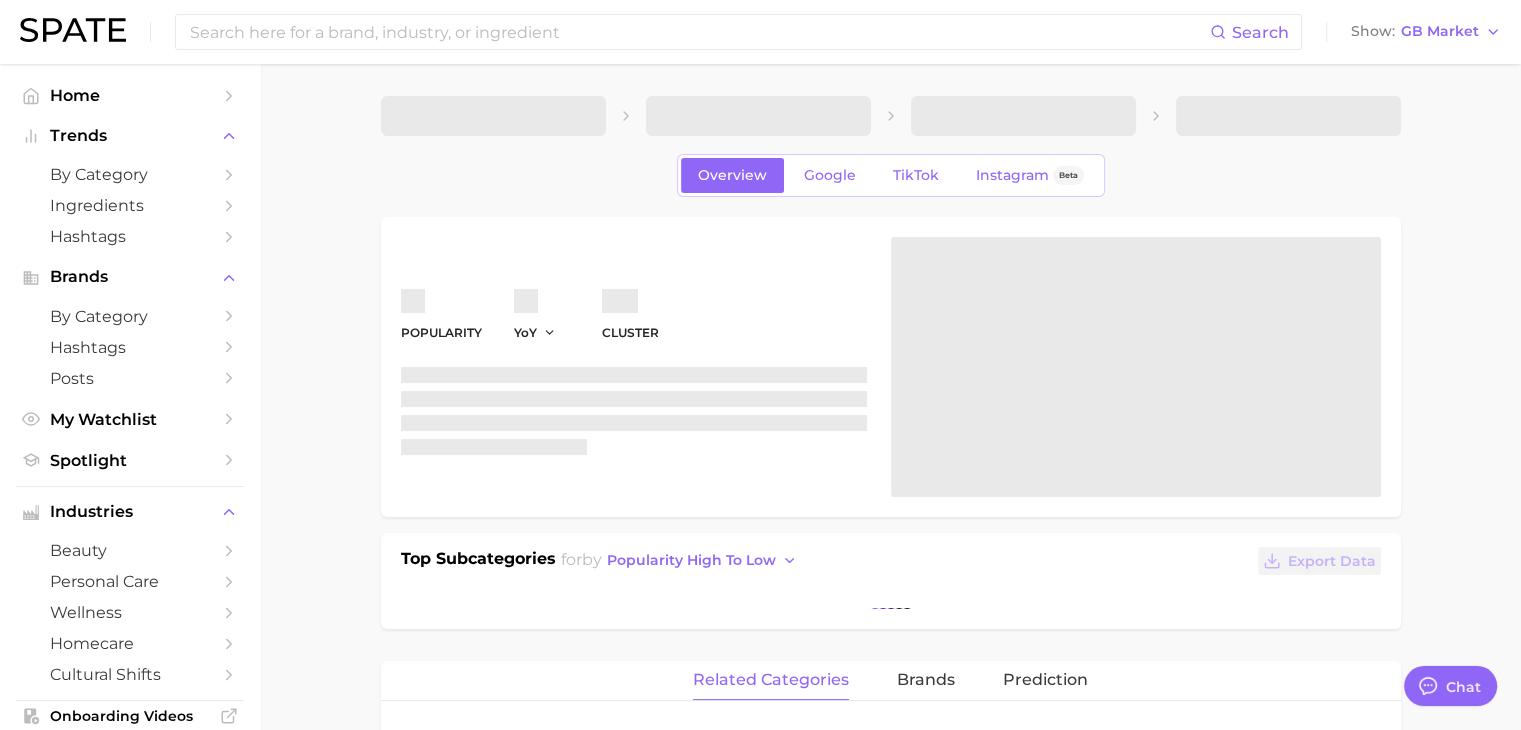 type on "x" 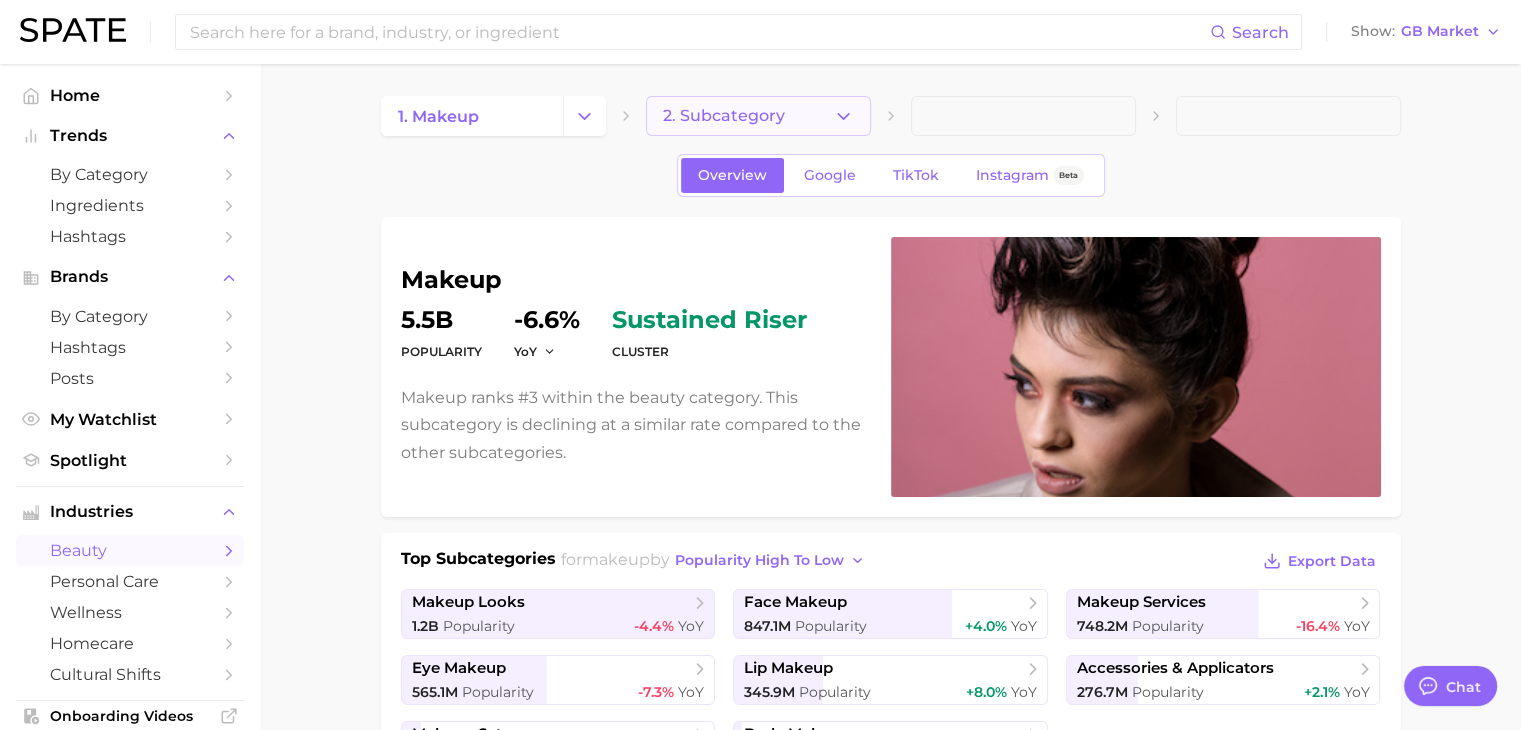 click on "2. Subcategory" at bounding box center [758, 116] 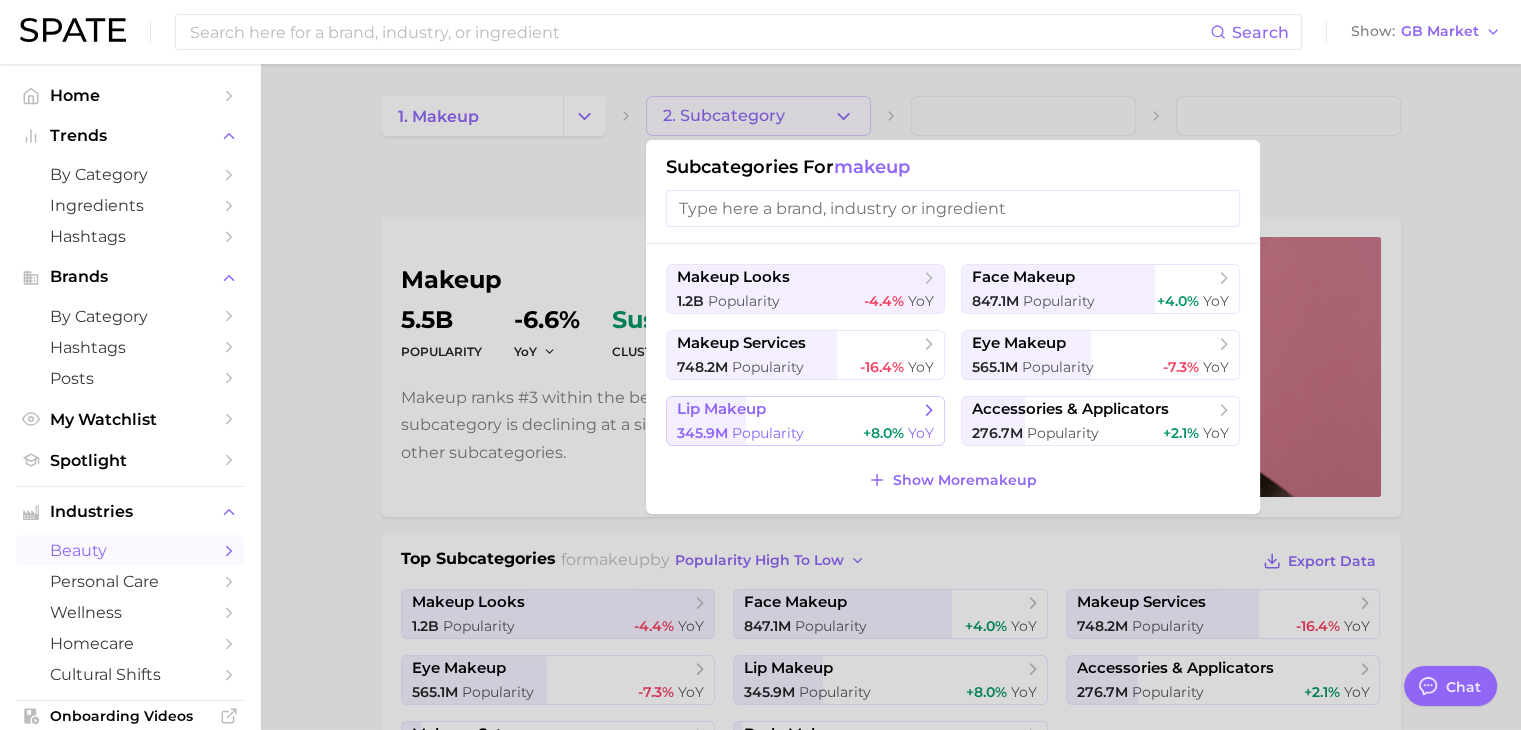 click on "345.9m   Popularity +8.0%   YoY" at bounding box center (805, 433) 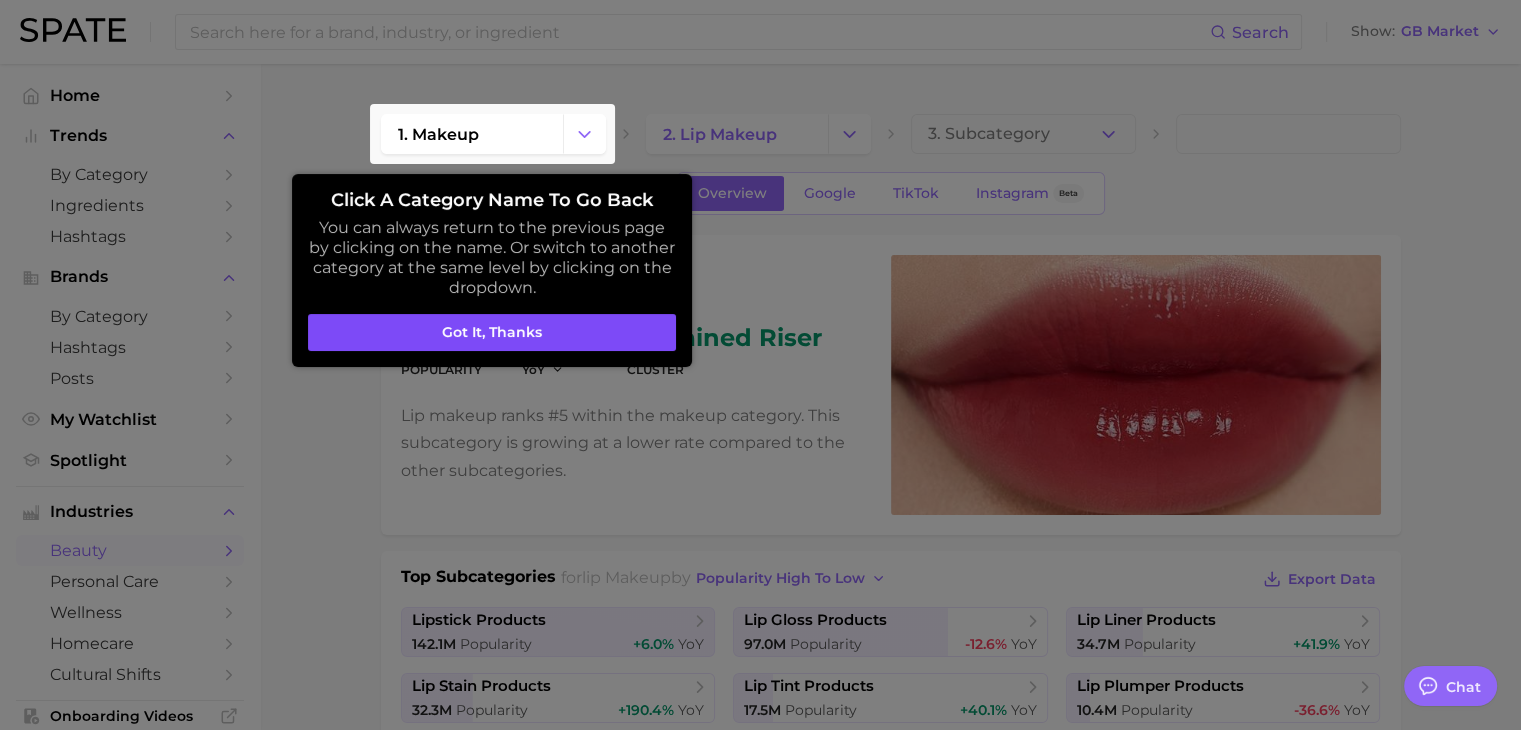 click on "Got it, thanks" at bounding box center (492, 333) 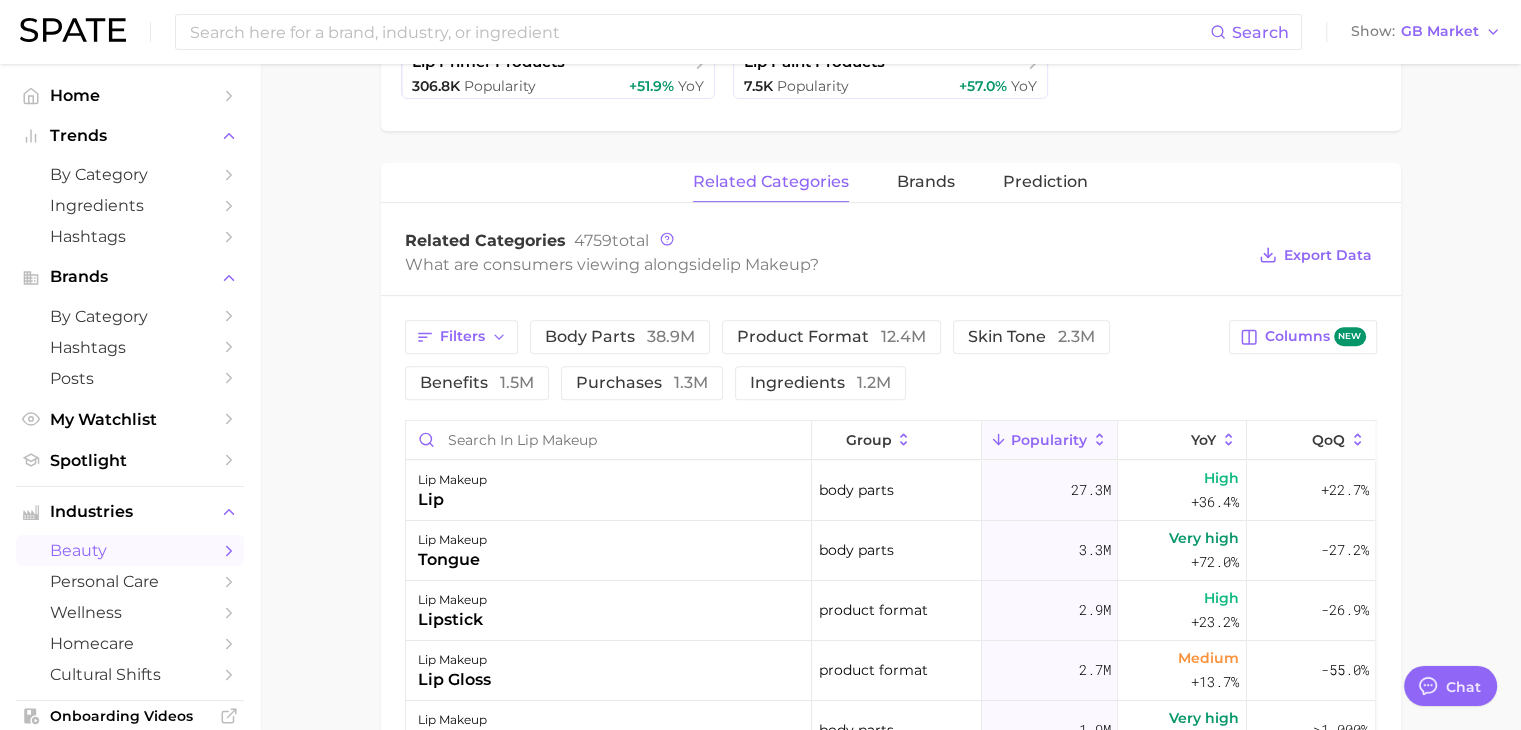 scroll, scrollTop: 700, scrollLeft: 0, axis: vertical 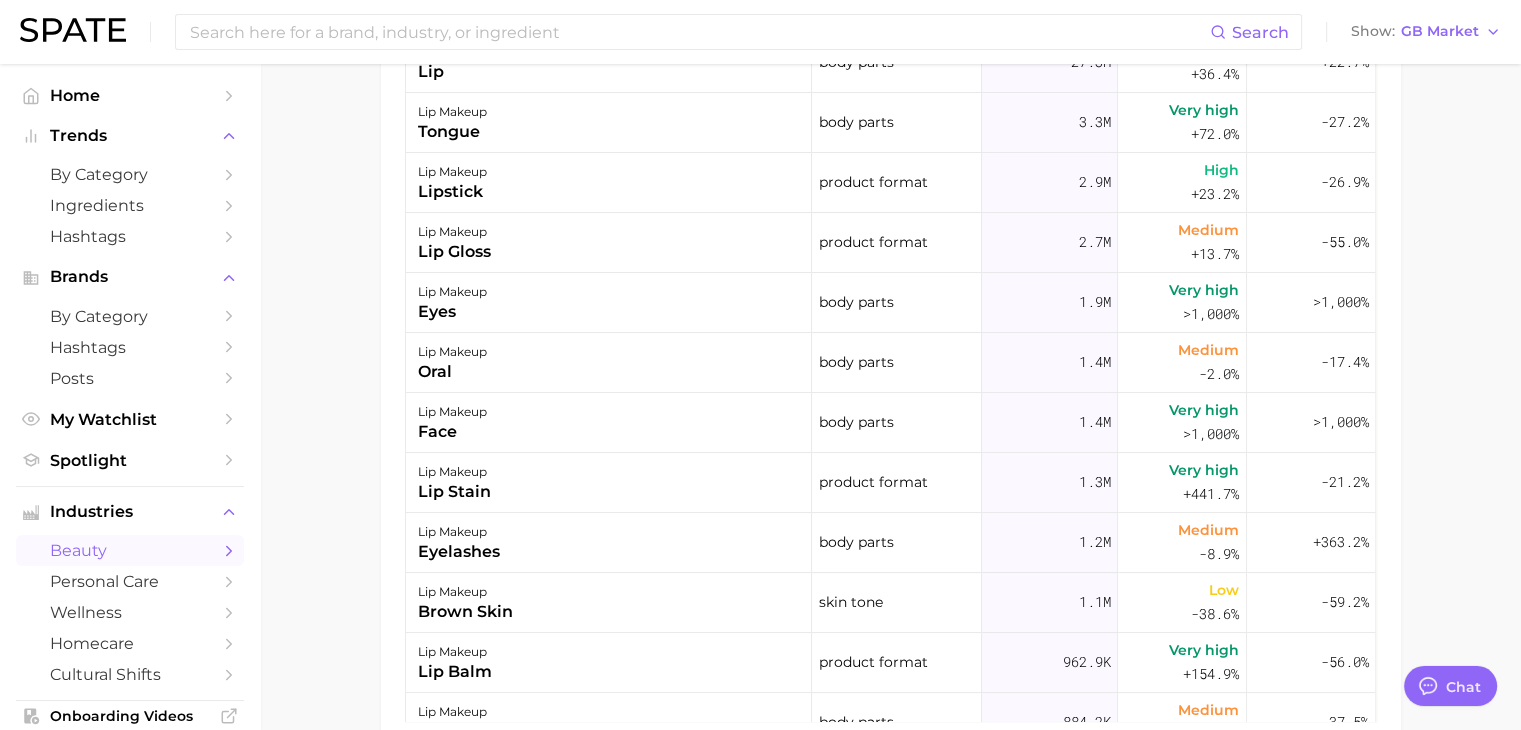 click on "Makeup ranks #3 within the beauty category. This subcategory is declining at a similar rate compared to the other subcategories. Top Subcategories for lip makeup by popularity high to low Export Data lipstick products 142.1m Popularity +6.0% YoY lip gloss products 97.0m Popularity -12.6% YoY lip liner products 34.7m Popularity +41.9% YoY lip stain products 32.3m Popularity +190.4% YoY lip tint products 17.5m Popularity +40.1% YoY lip plumper products 10.4m Popularity -36.6% YoY lip primer products 306.8k Popularity +51.9% YoY lip paint products 7.5k Popularity +57.0% YoY related categories brands Prediction Related Categories 4759 total What are consumers viewing alongside lip makeup ? Export Data Filters body parts 38.9m product format 12.4m skin tone 2.3m benefits 1.5m purchases 1.3m ingredients 1.2m new" at bounding box center [890, -95] 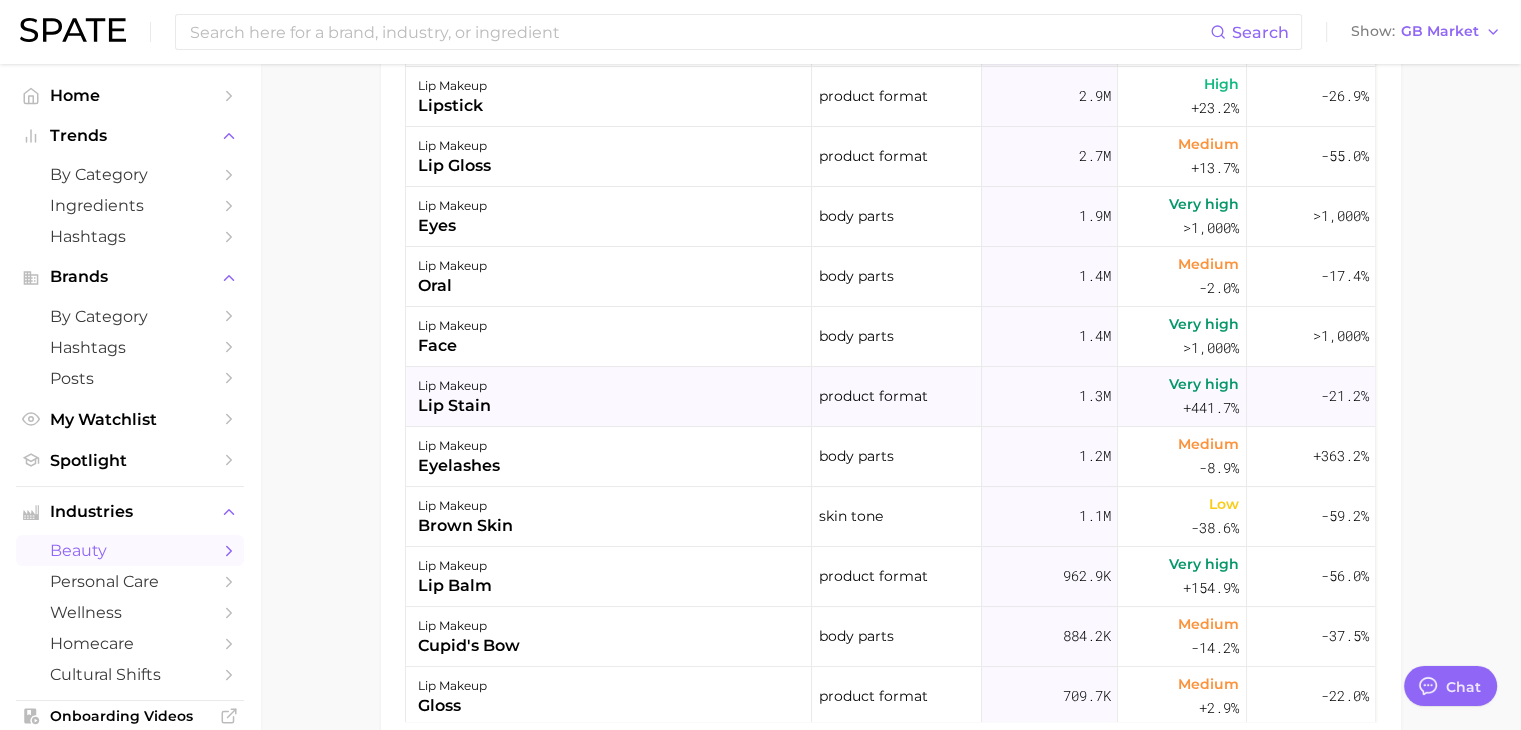 scroll, scrollTop: 0, scrollLeft: 0, axis: both 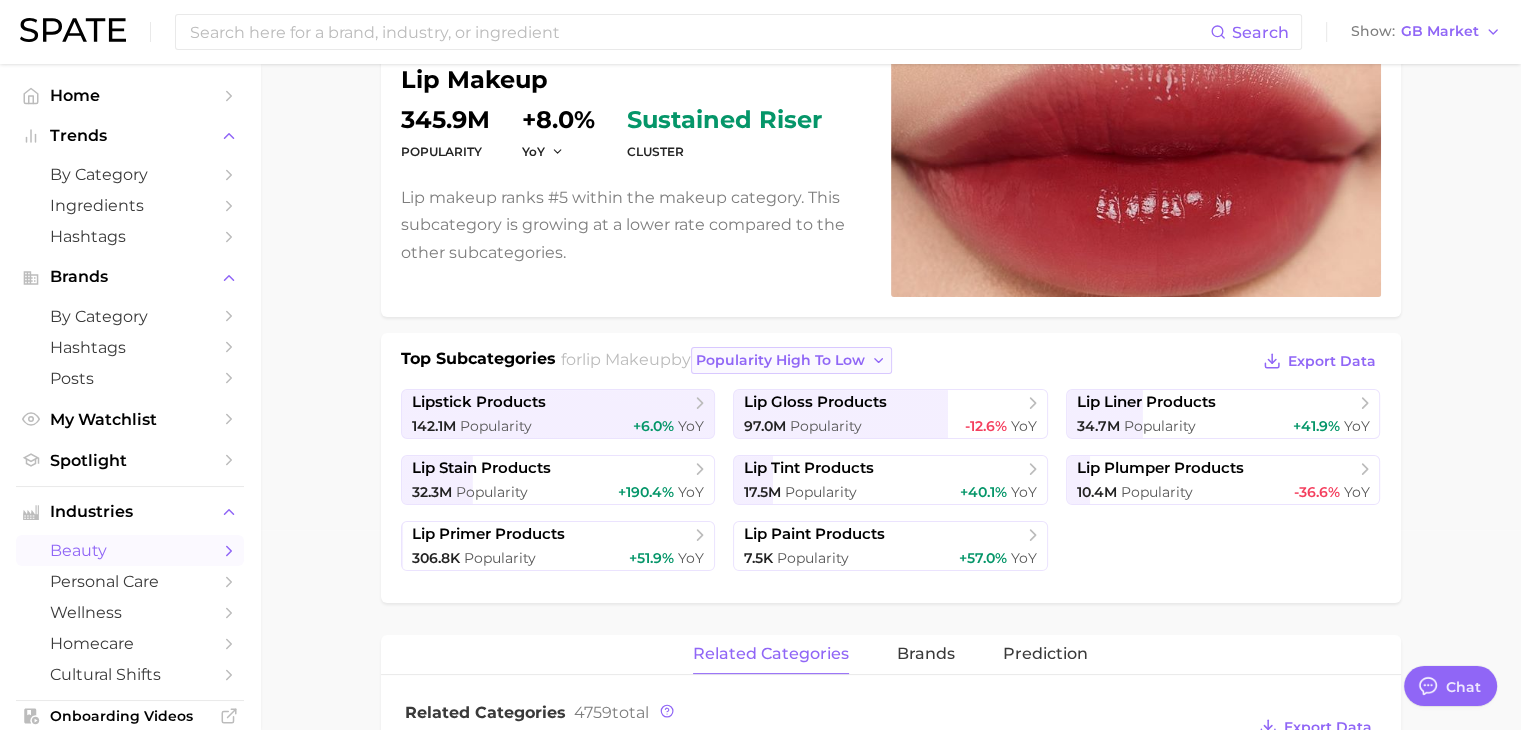 click on "popularity high to low" at bounding box center [791, 360] 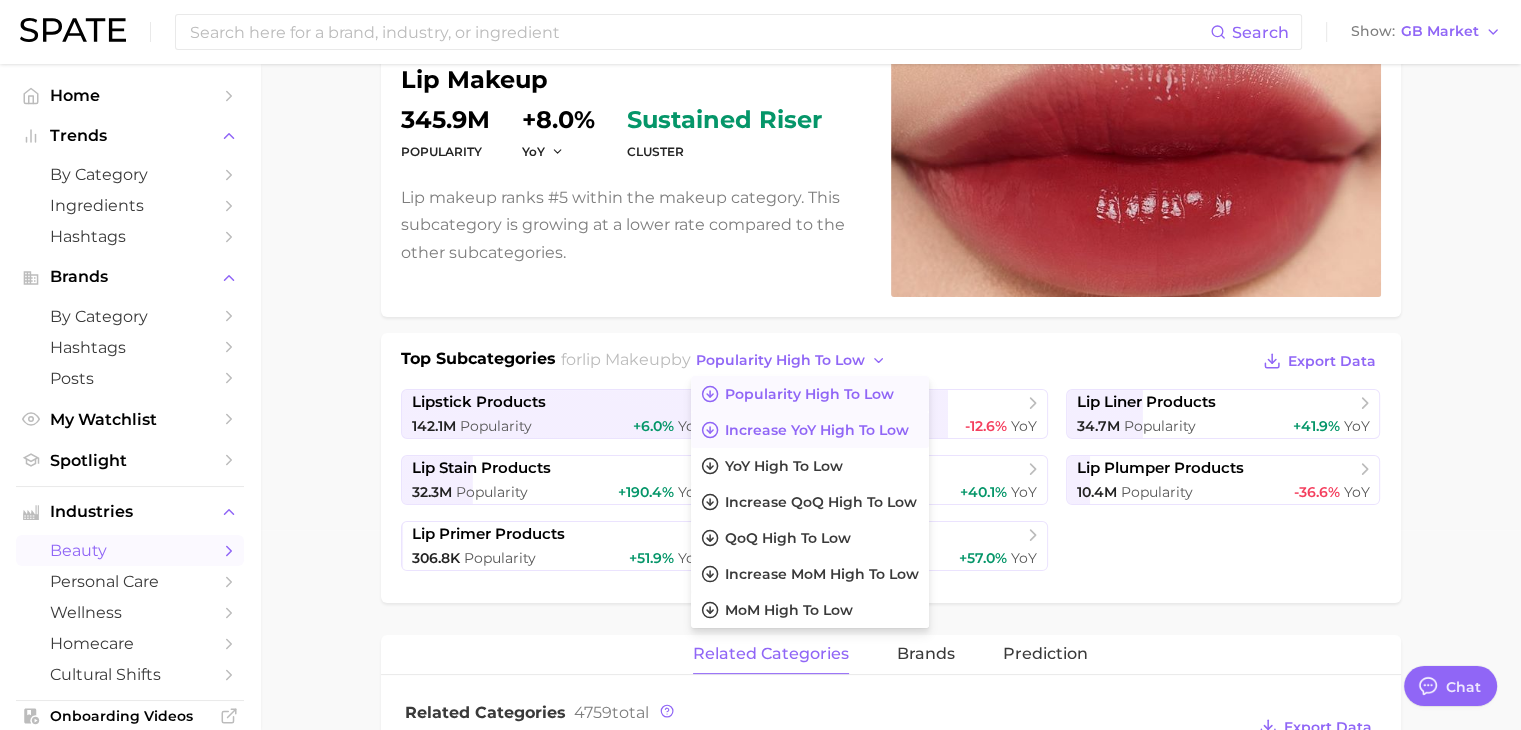 click on "Increase YoY   high to low" at bounding box center (817, 430) 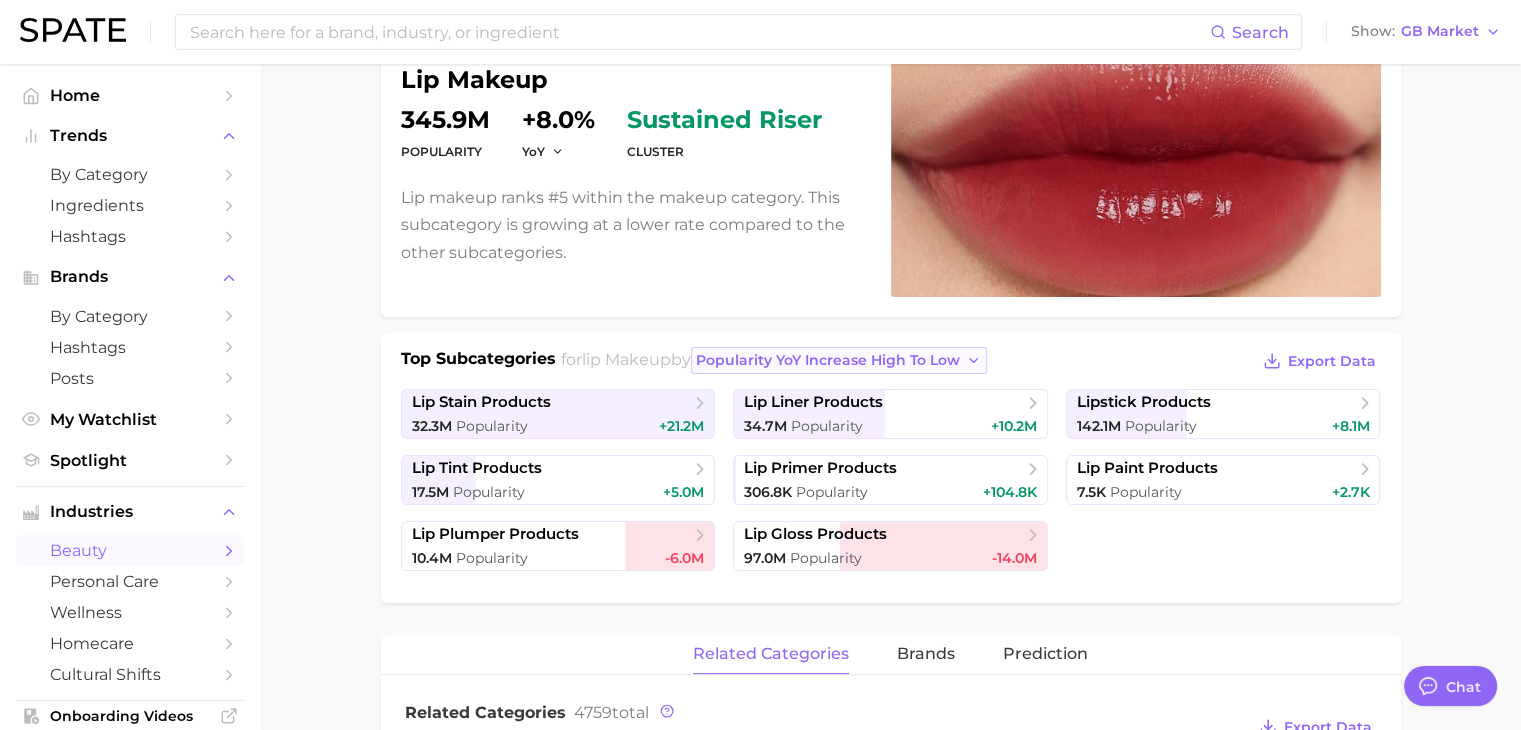 click on "Popularity YoY increase high to low" at bounding box center (828, 360) 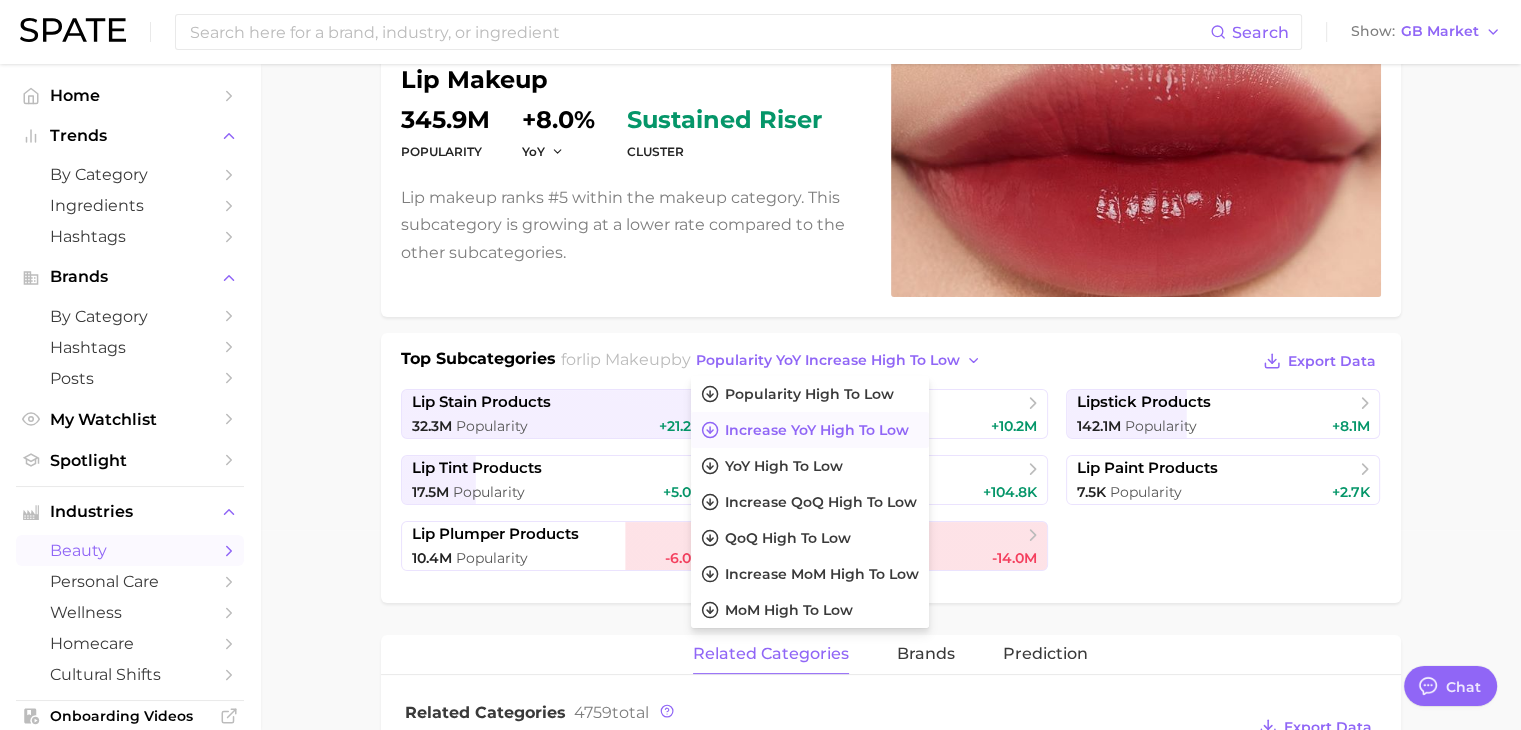 click on "1. makeup 2. lip makeup 3. Subcategory Overview Google TikTok Instagram Beta lip makeup Popularity 345.9m YoY +8.0% cluster sustained riser Lip makeup ranks #5 within the makeup category. This subcategory is growing at a lower rate compared to the other subcategories. Top Subcategories for lip makeup by Popularity YoY increase high to low Popularity high to low Increase YoY high to low YoY high to low Increase QoQ high to low QoQ high to low Increase MoM high to low MoM lip stain products 32.3m Popularity +21.2m lip liner products 34.7m Popularity +10.2m lipstick products 142.1m Popularity +8.1m lip tint products 17.5m Popularity +5.0m lip primer products 306.8k Popularity +104.8k lip paint products 7.5k Popularity +2.7k lip plumper products 10.4m Popularity -6.0m lip gloss products 97.0m Popularity -14.0m related categories brands Prediction Related Categories 4759 total What are consumers viewing alongside lip makeup ? Export Data Filters" at bounding box center [890, 805] 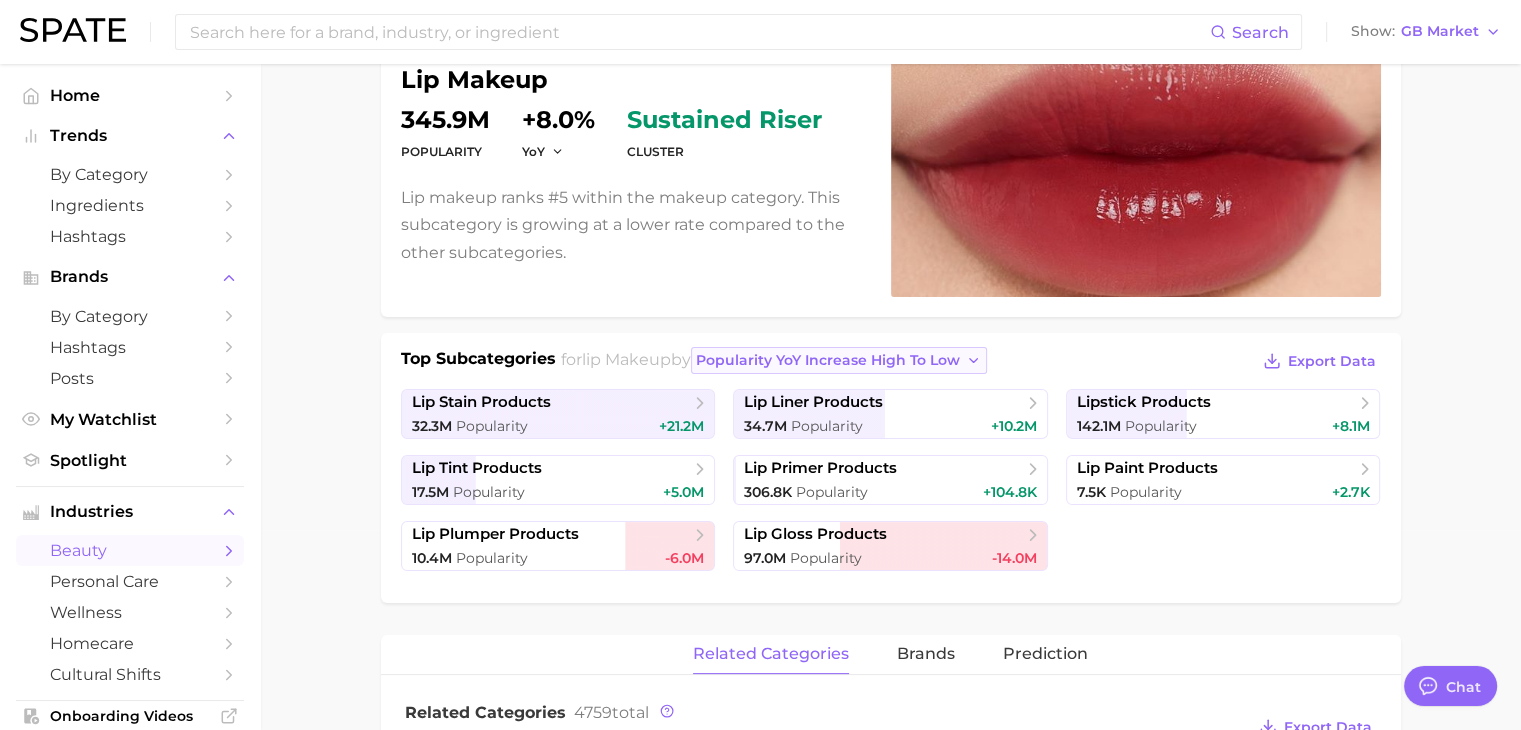 click on "Popularity YoY increase high to low" at bounding box center [828, 360] 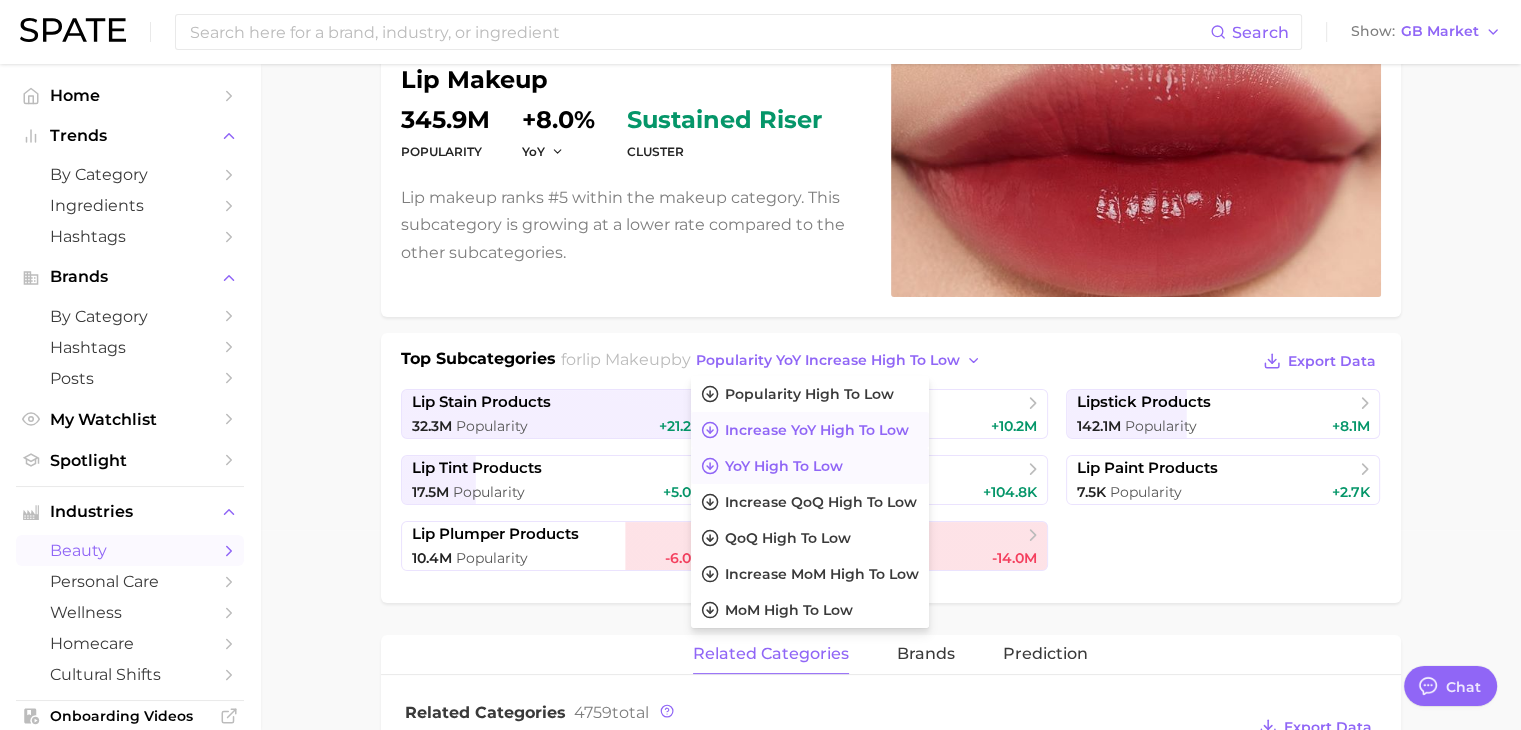 click on "YoY   high to low" at bounding box center (784, 466) 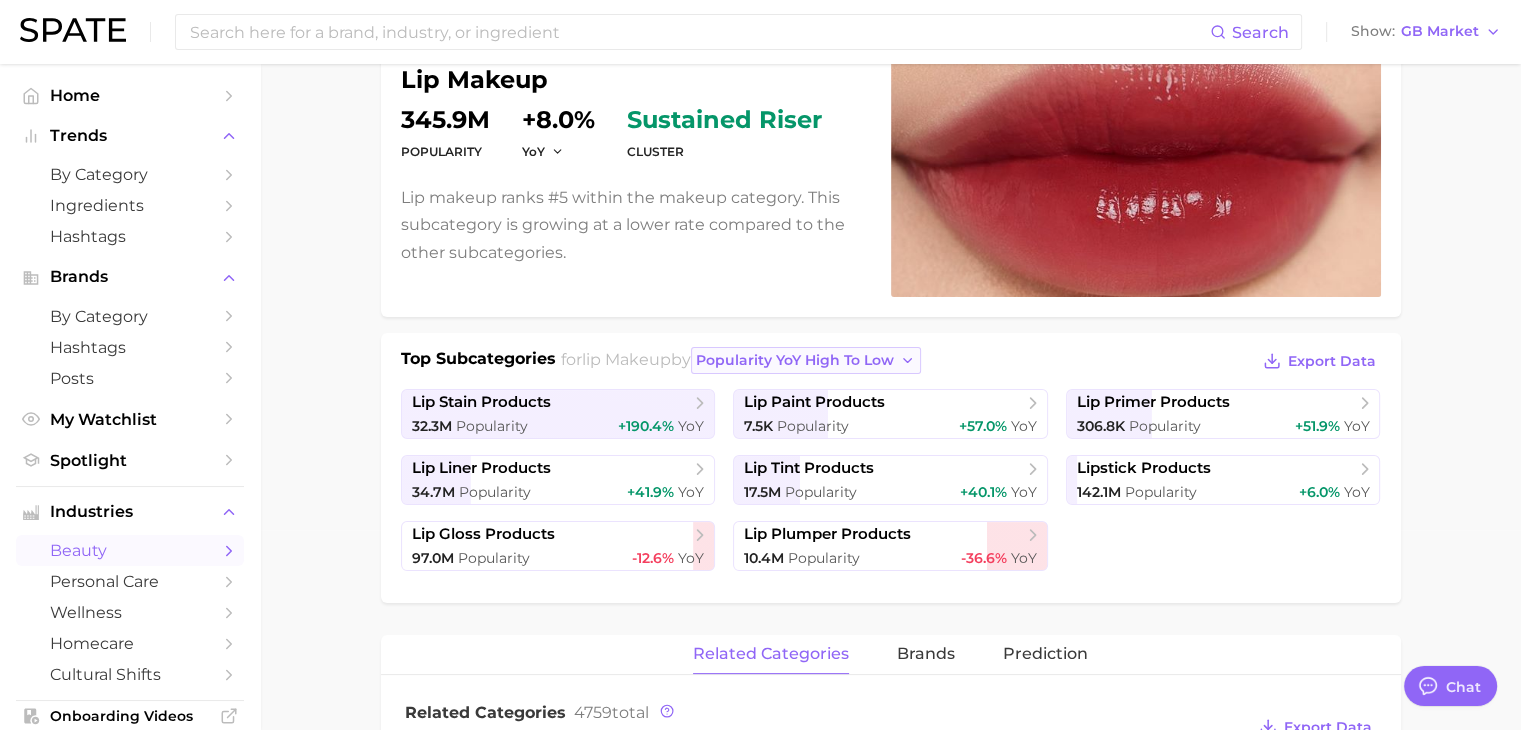 click on "Popularity YoY high to low" at bounding box center [795, 360] 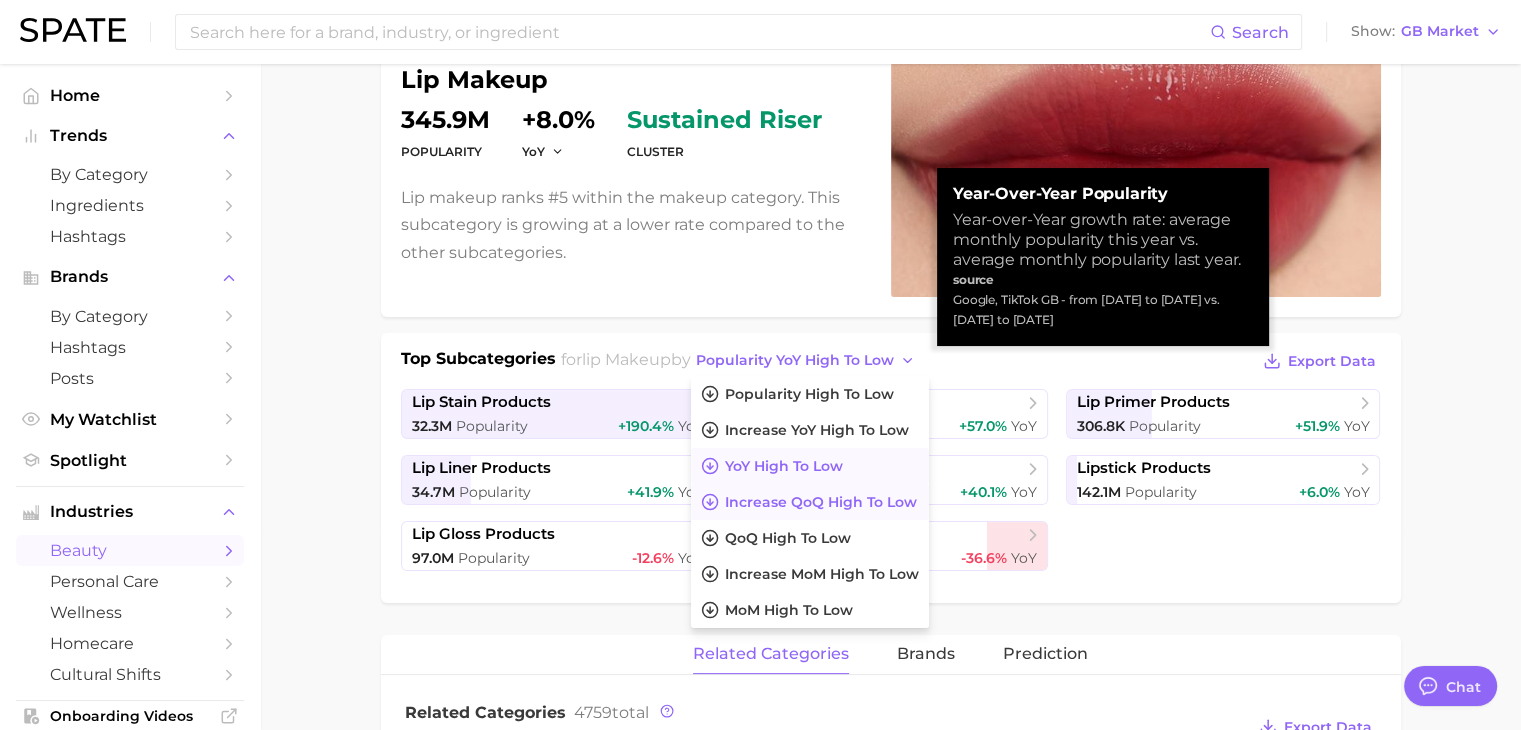 click on "Increase QoQ   high to low" at bounding box center [810, 502] 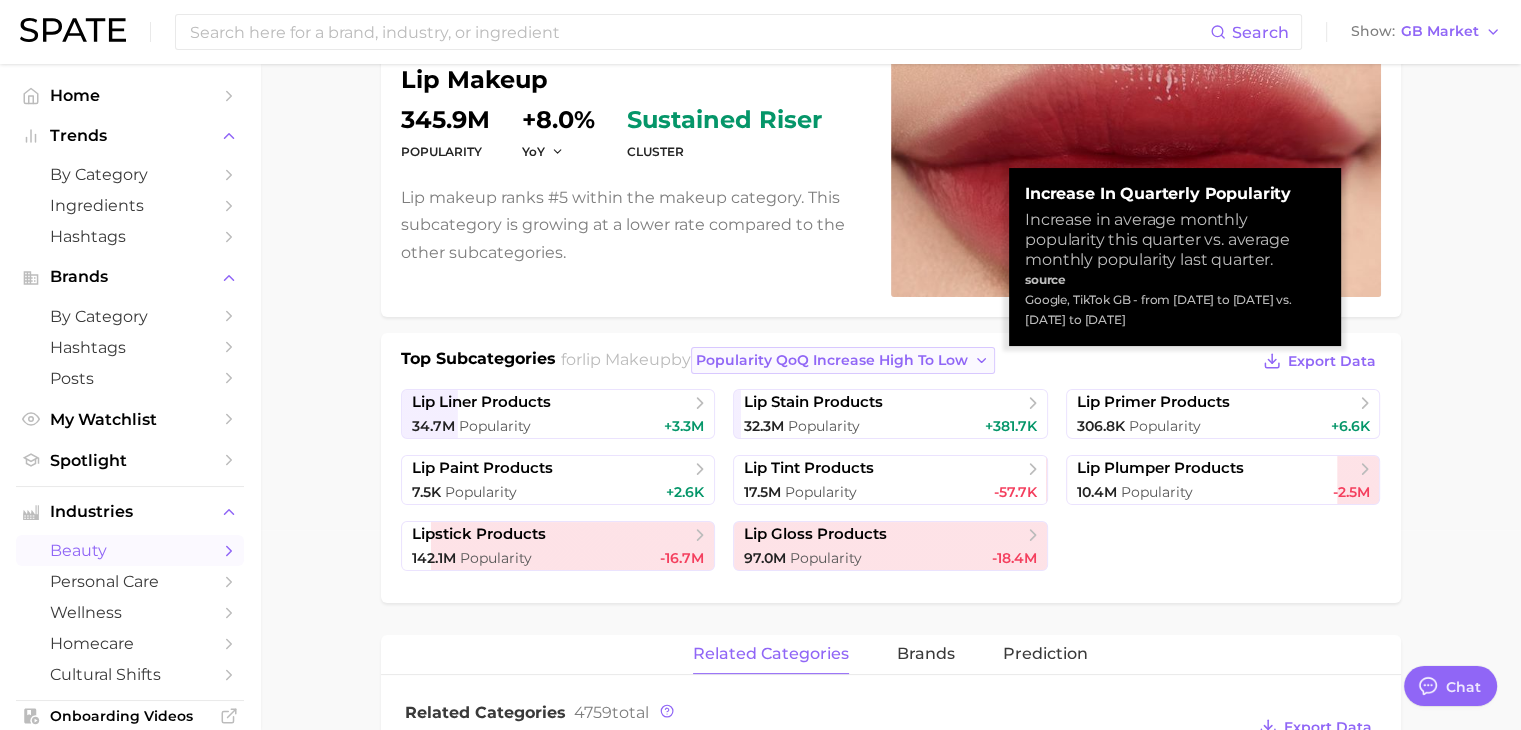 click on "Popularity QoQ increase high to low" at bounding box center (832, 360) 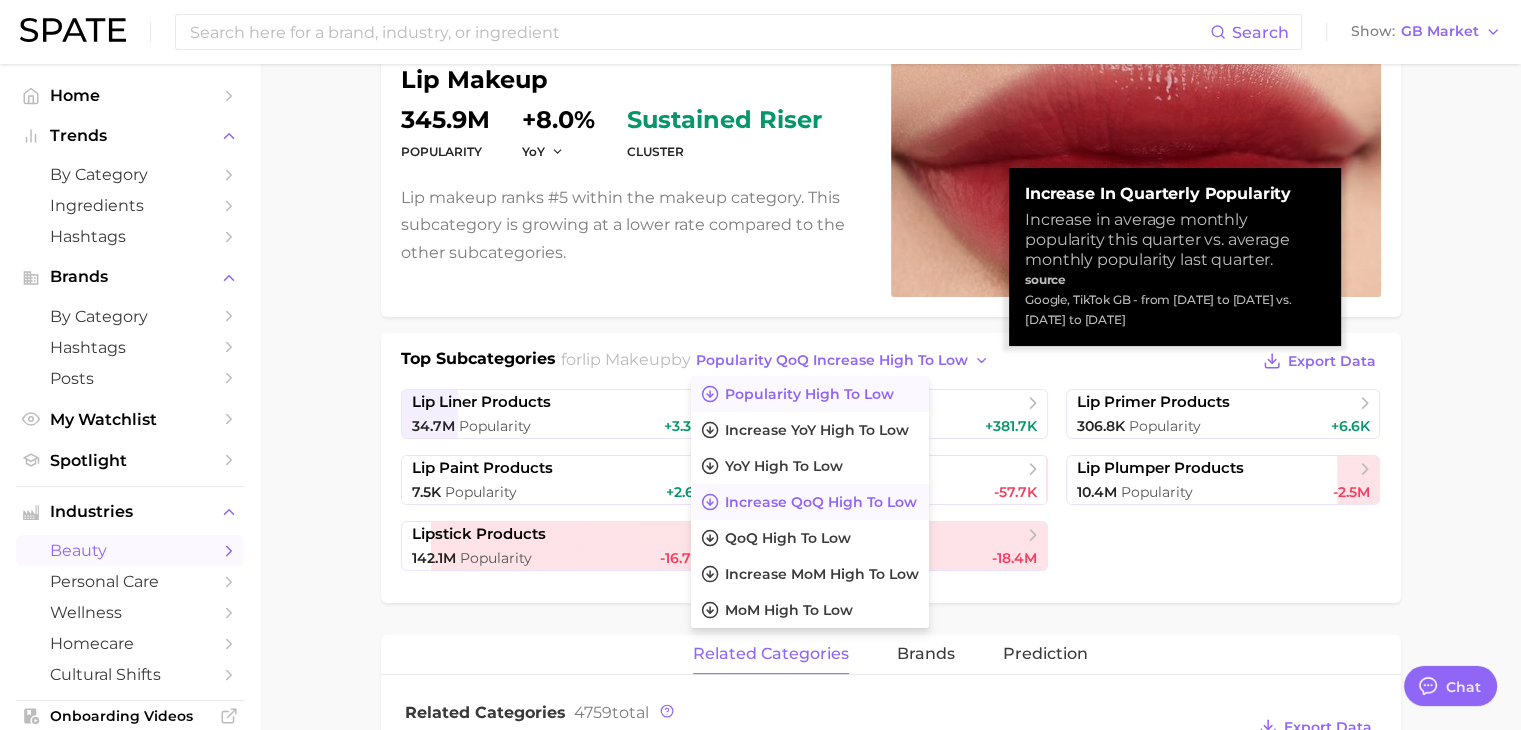 click on "Popularity   high to low" at bounding box center (810, 394) 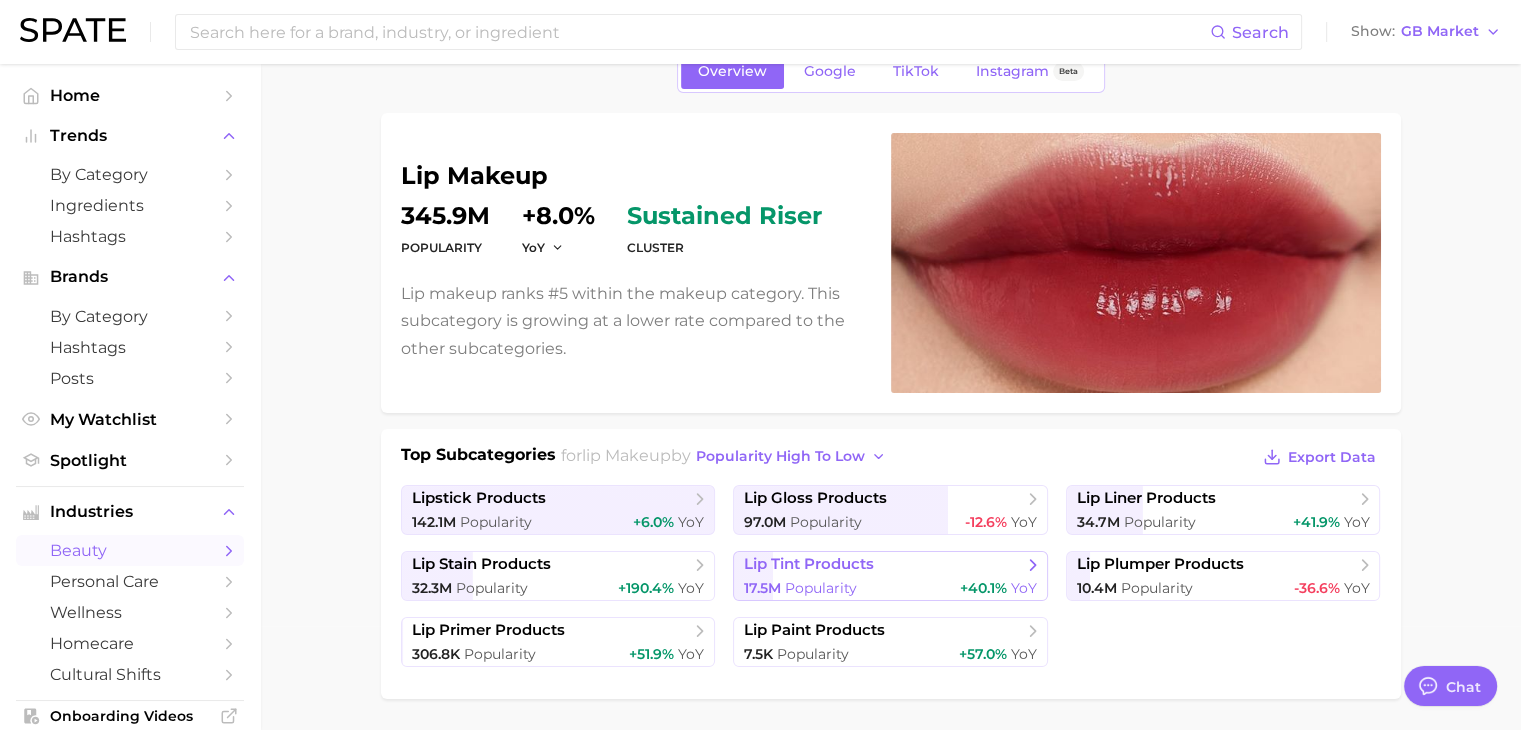 scroll, scrollTop: 0, scrollLeft: 0, axis: both 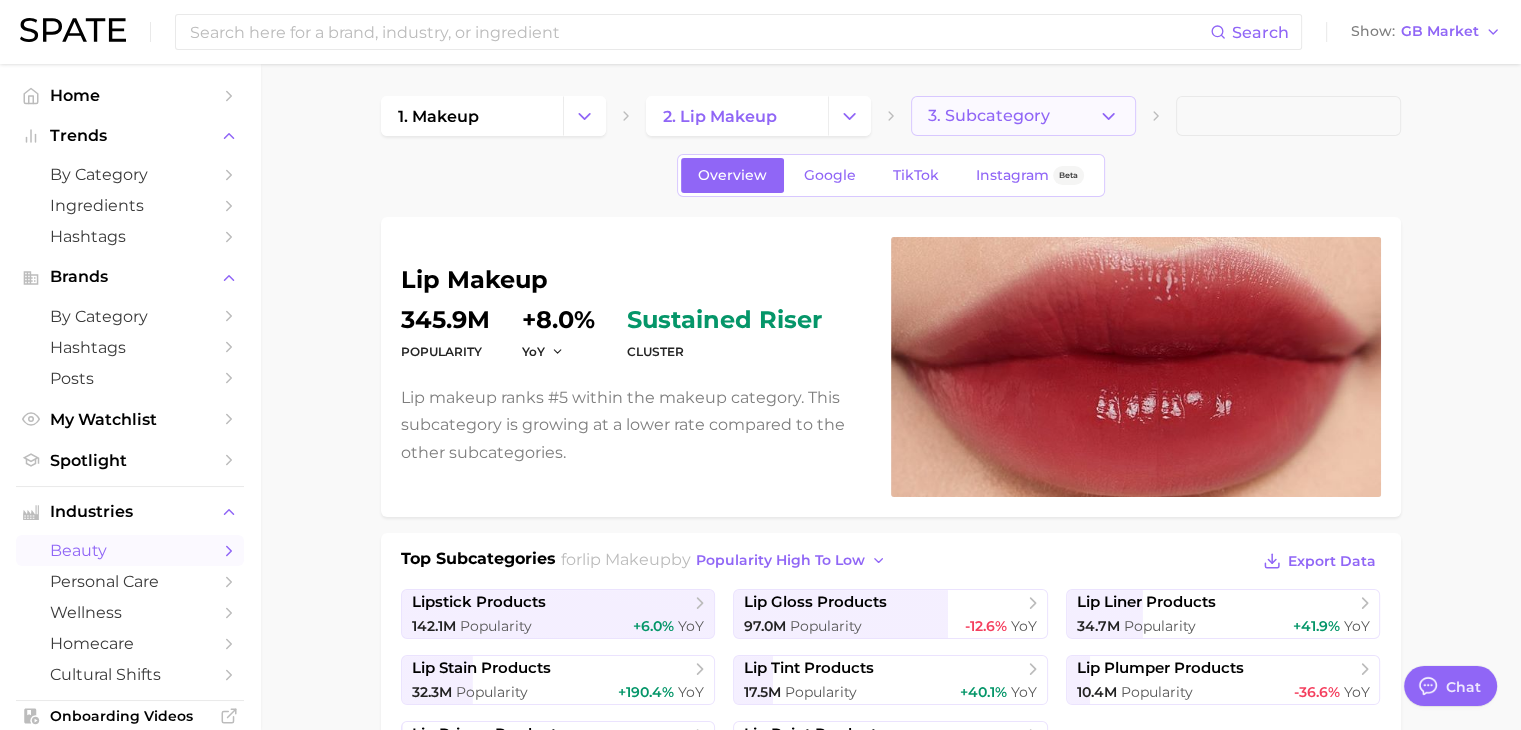 click on "3. Subcategory" at bounding box center (1023, 116) 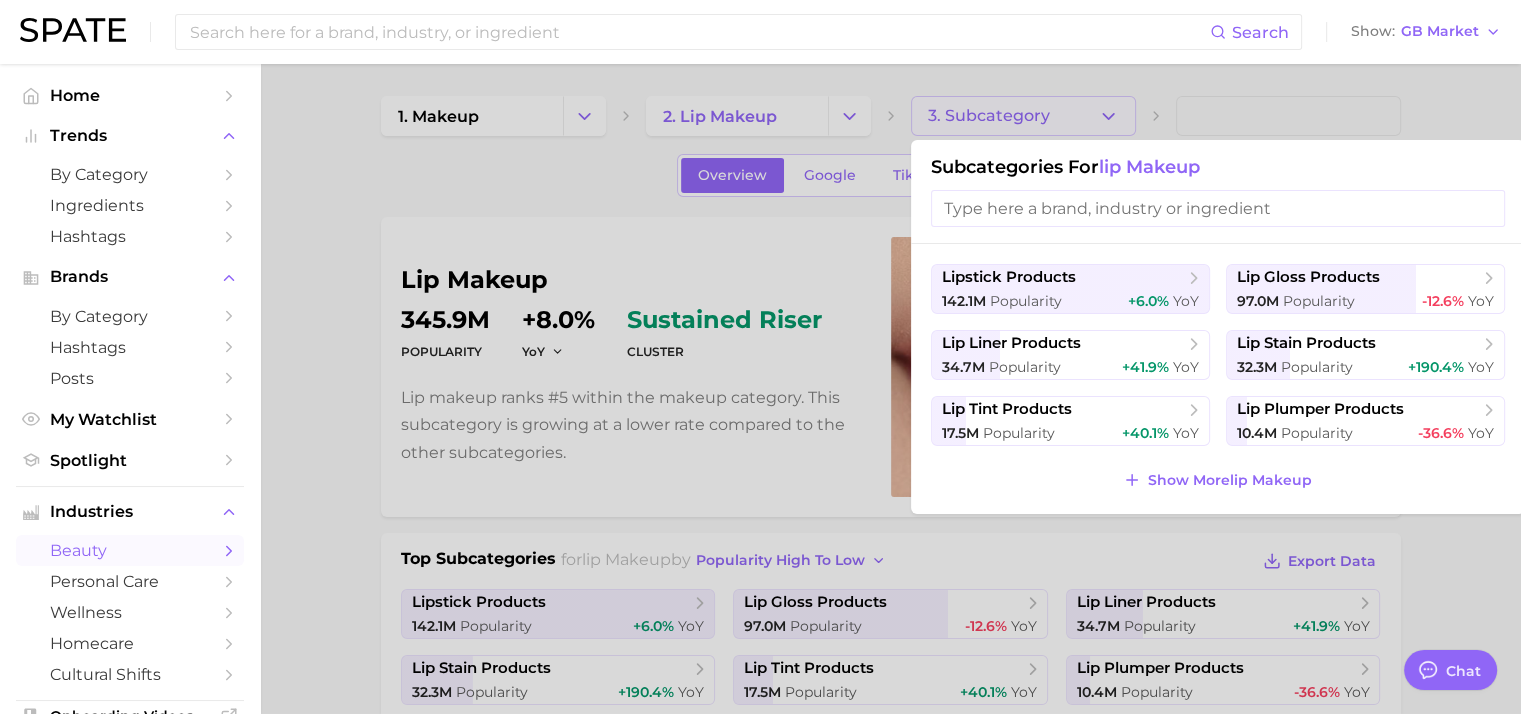 click at bounding box center [760, 357] 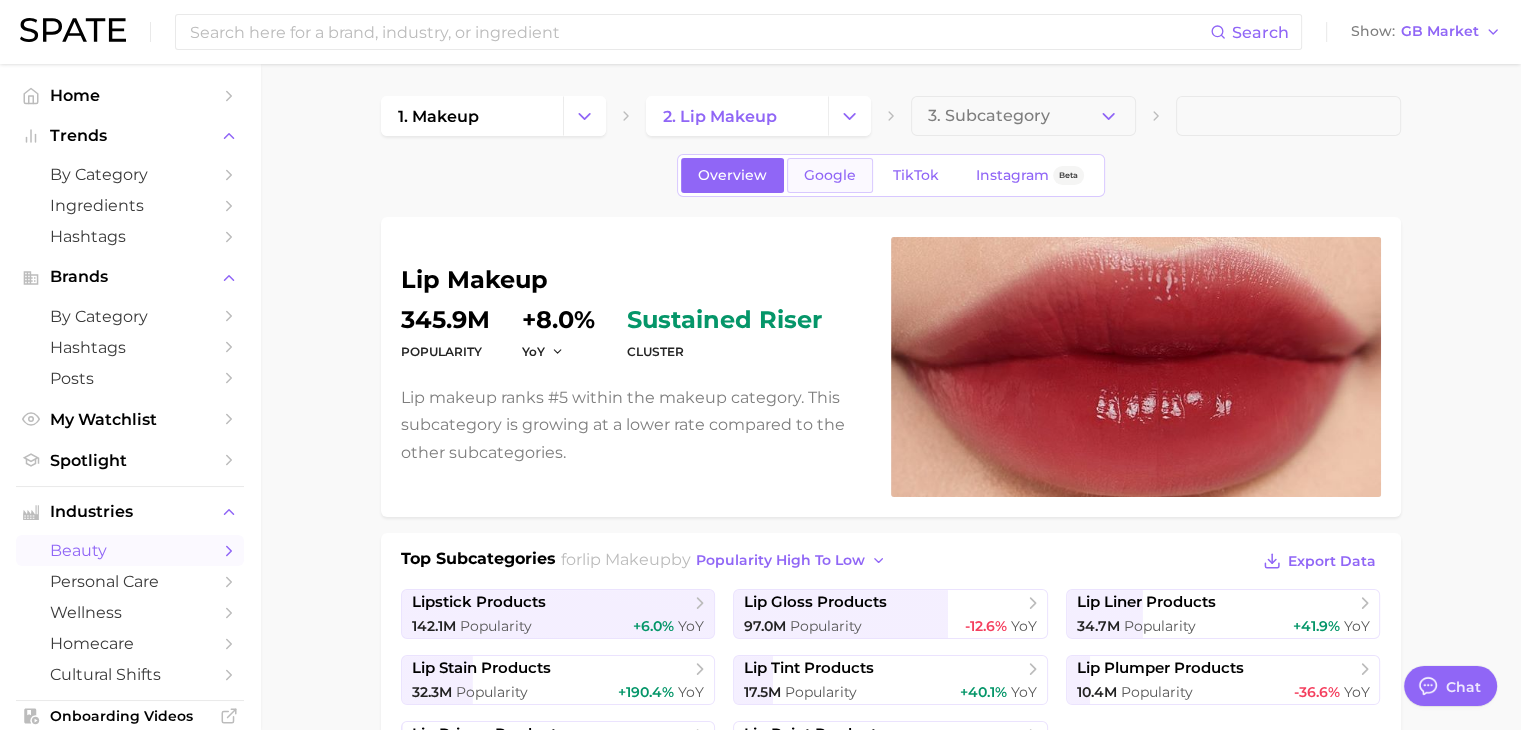 click on "Google" at bounding box center (830, 175) 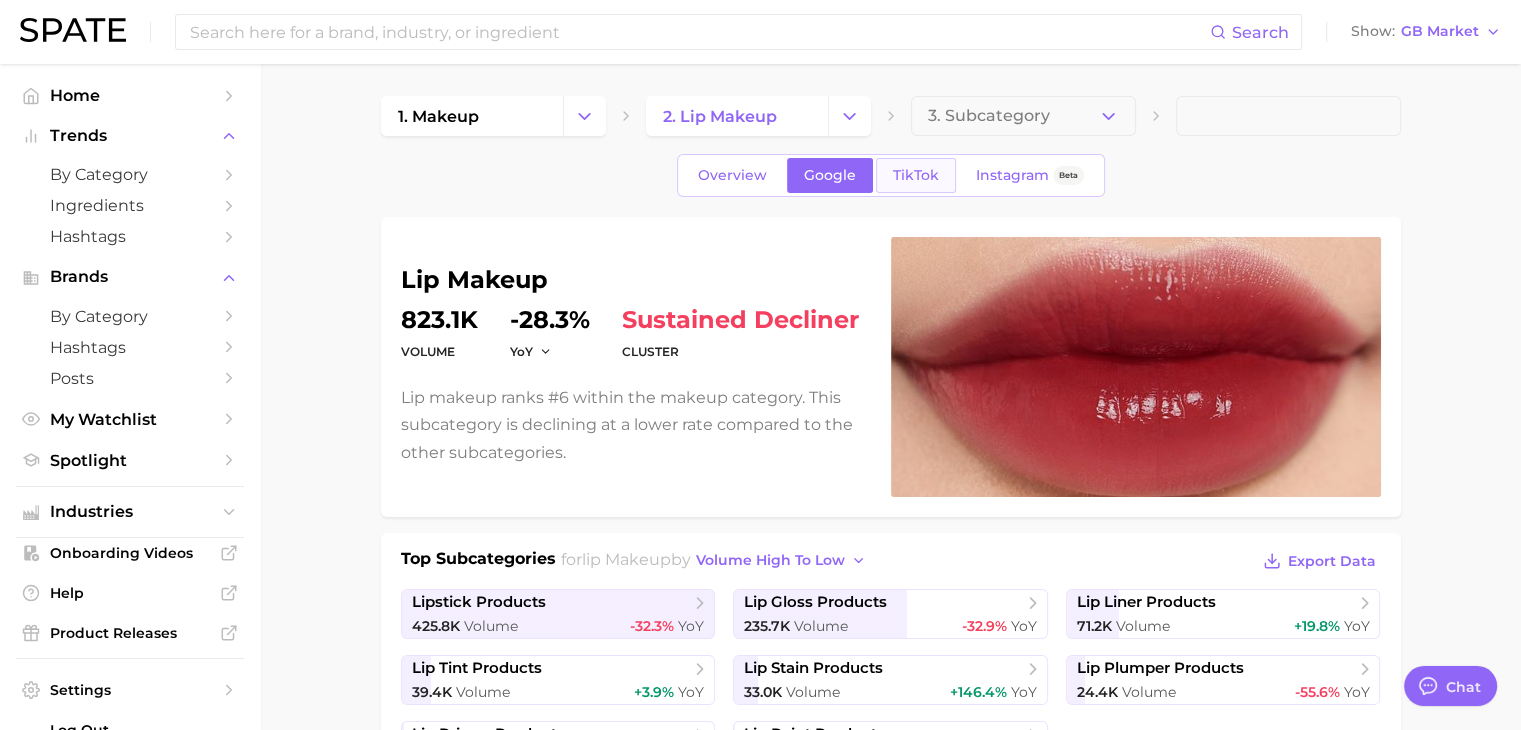 click on "TikTok" at bounding box center (916, 175) 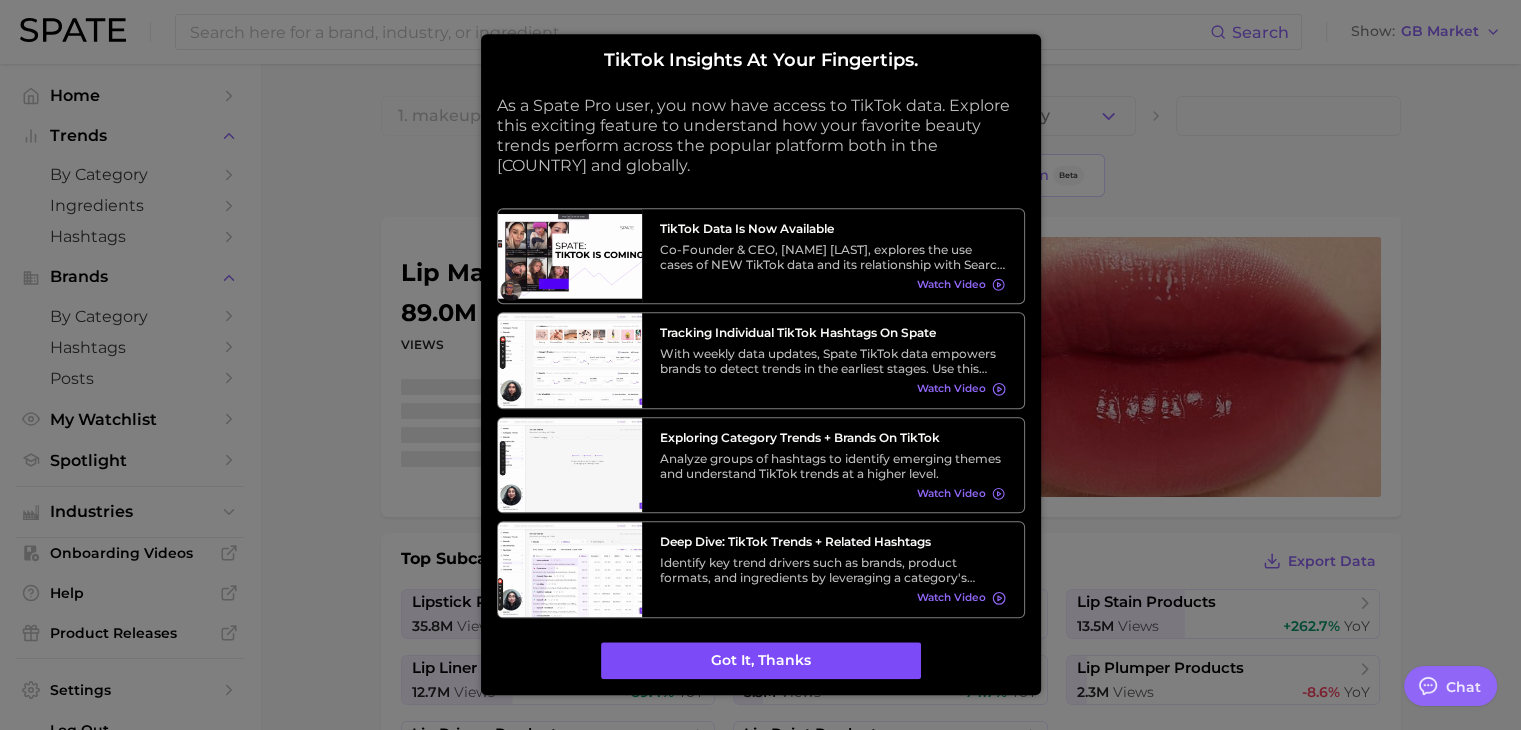 scroll, scrollTop: 0, scrollLeft: 0, axis: both 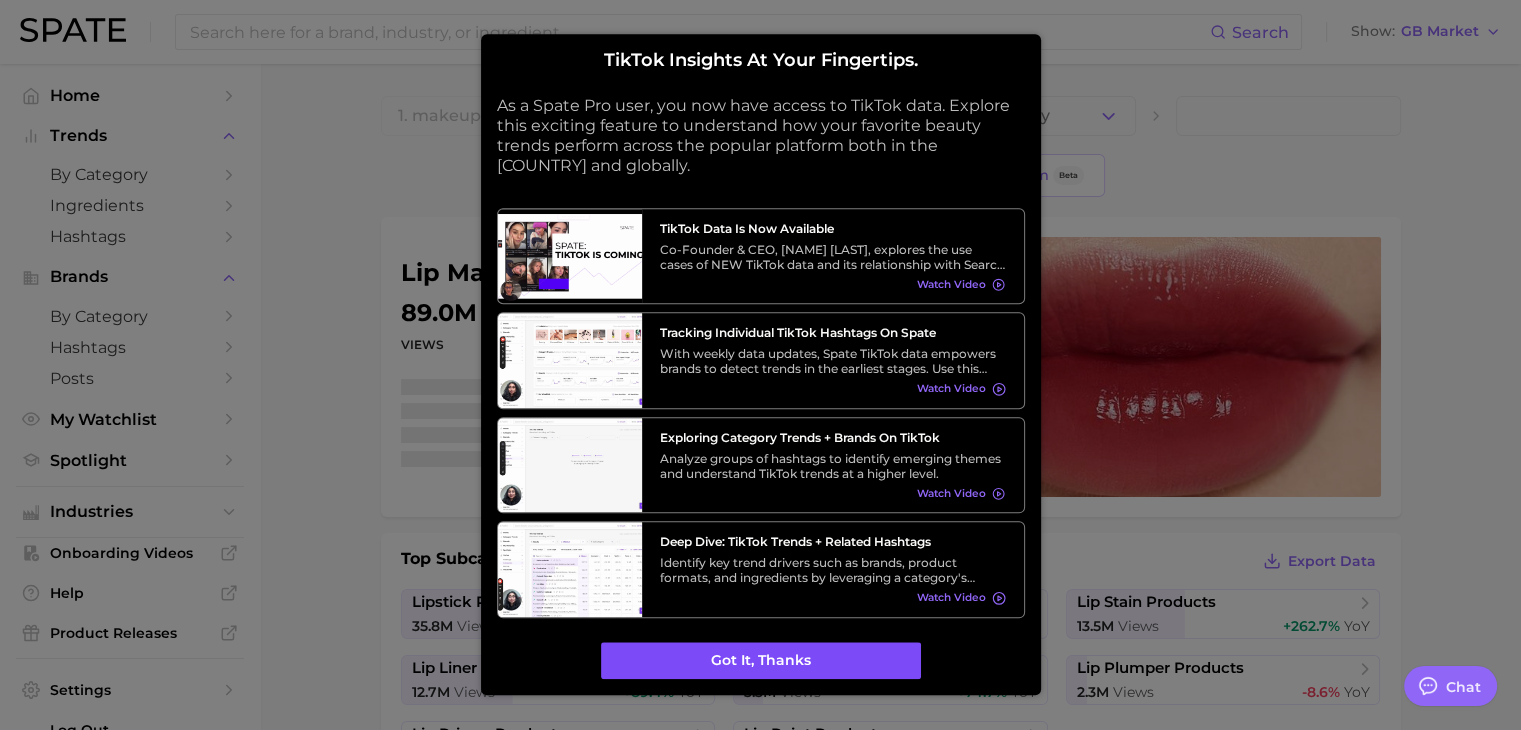 click on "Got it, thanks" at bounding box center (761, 661) 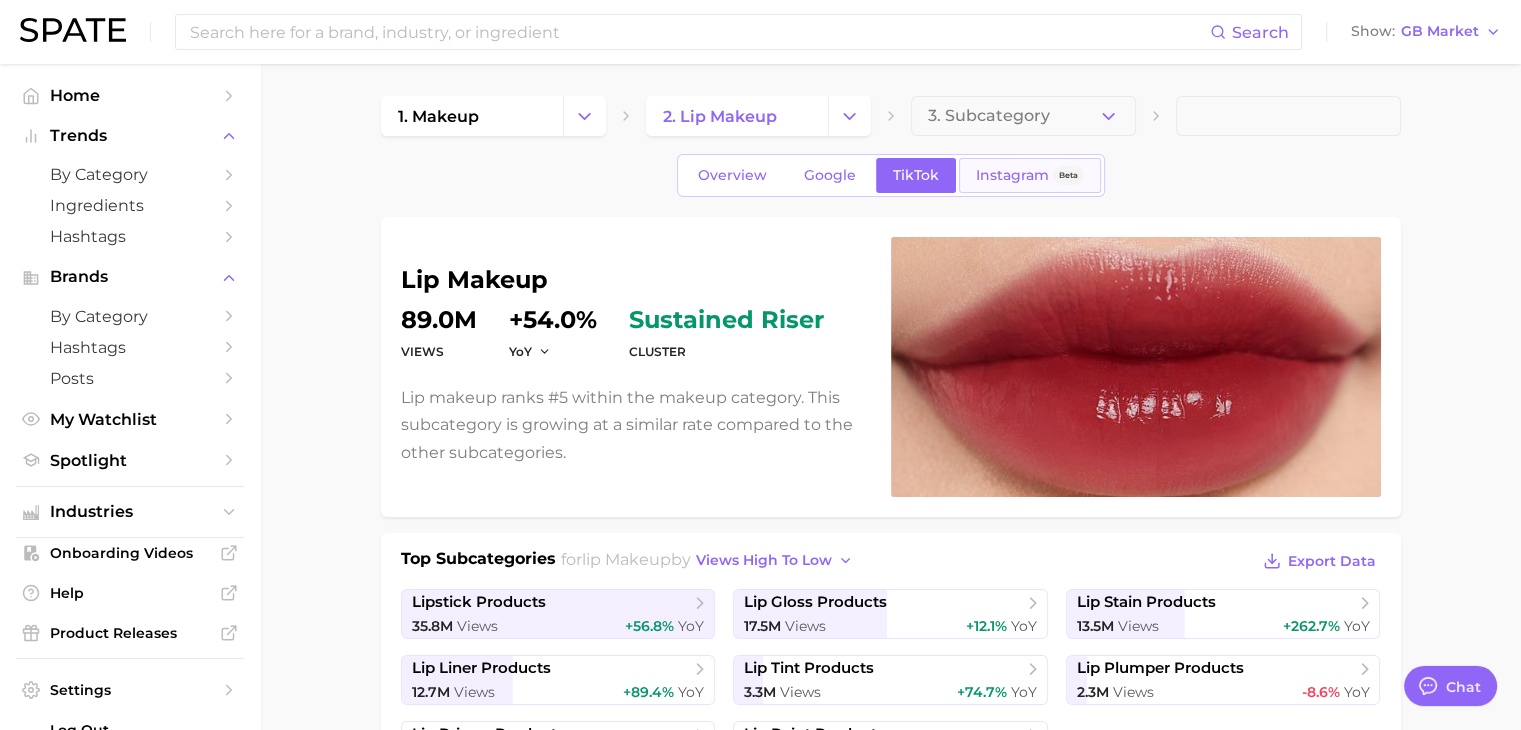 click on "Instagram" at bounding box center (1012, 175) 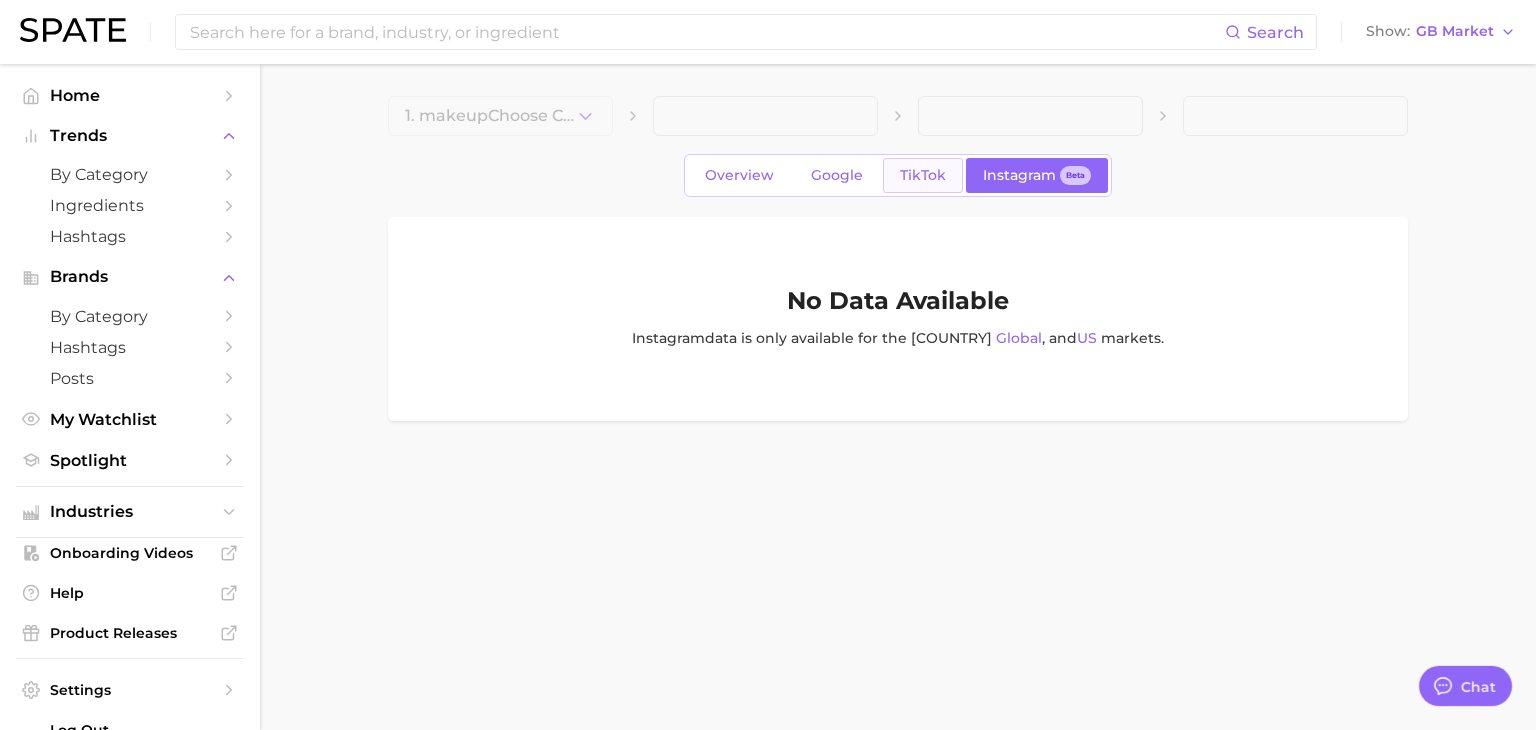 click on "TikTok" at bounding box center (923, 175) 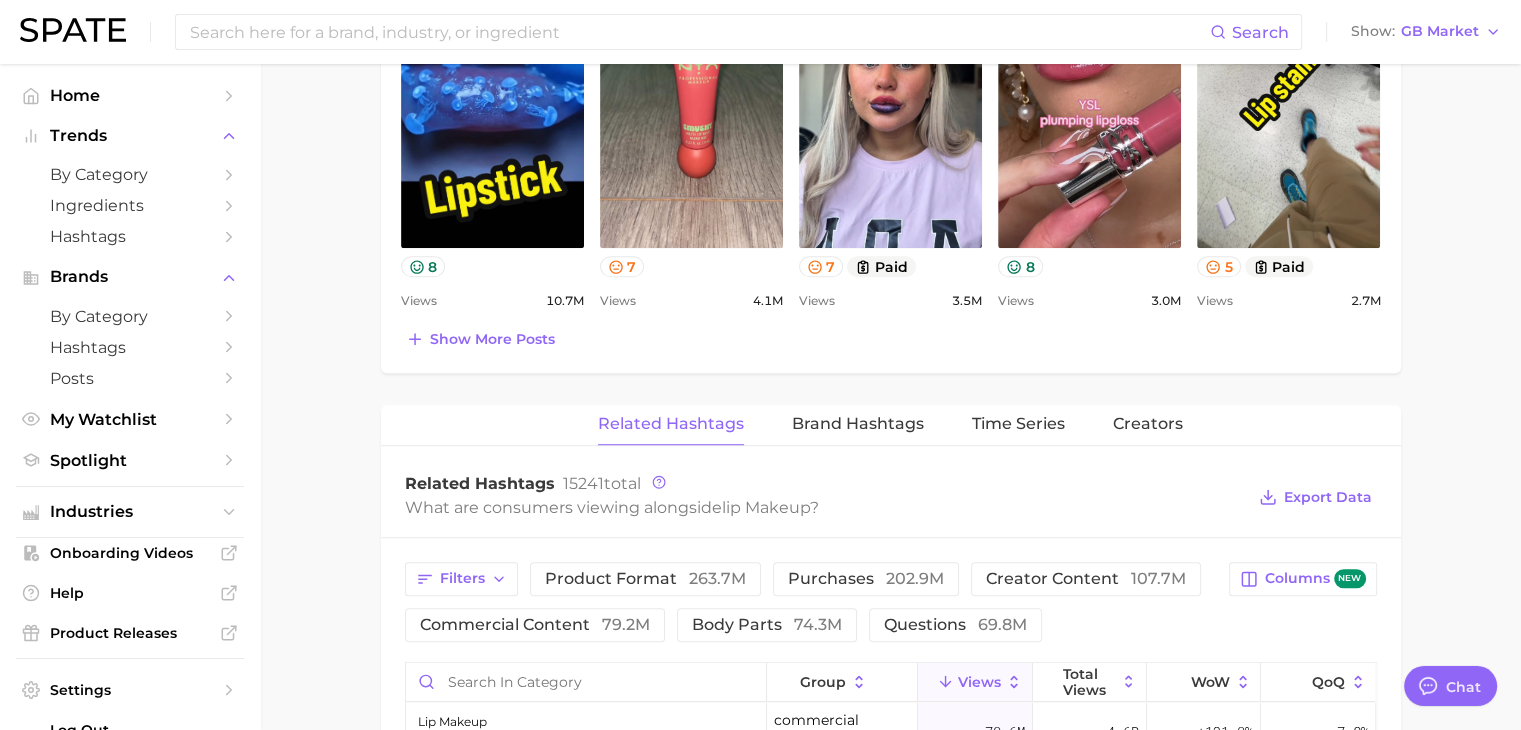 scroll, scrollTop: 1300, scrollLeft: 0, axis: vertical 